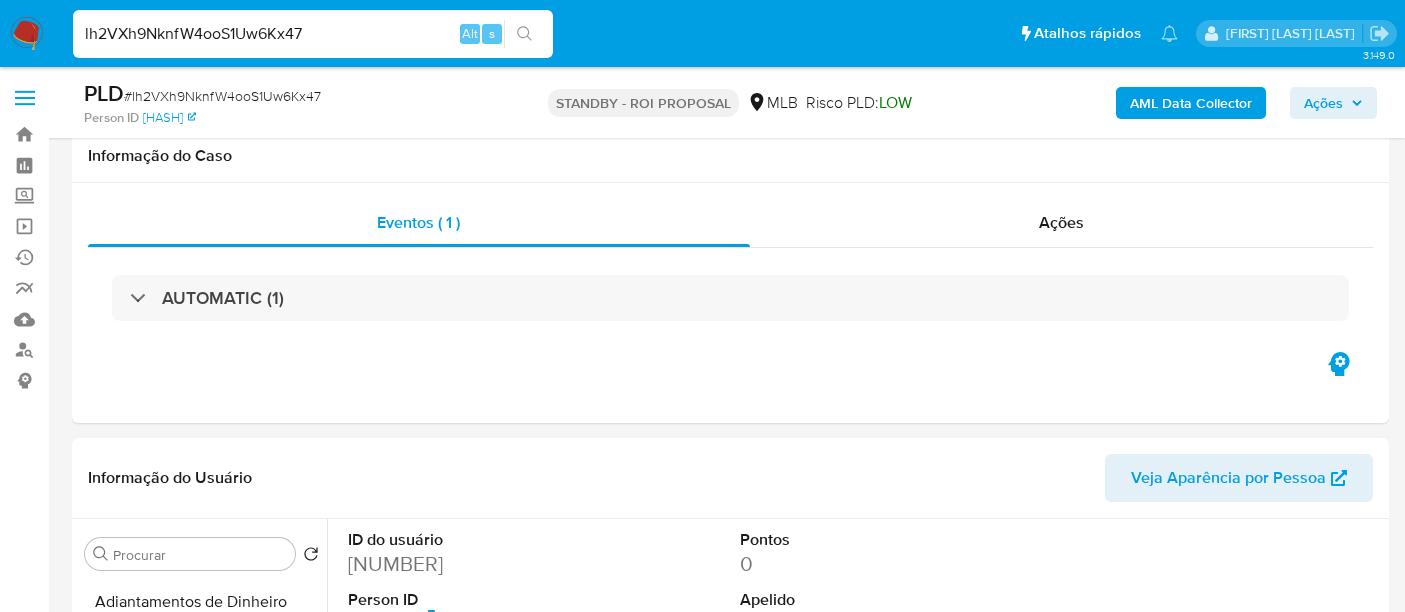select on "10" 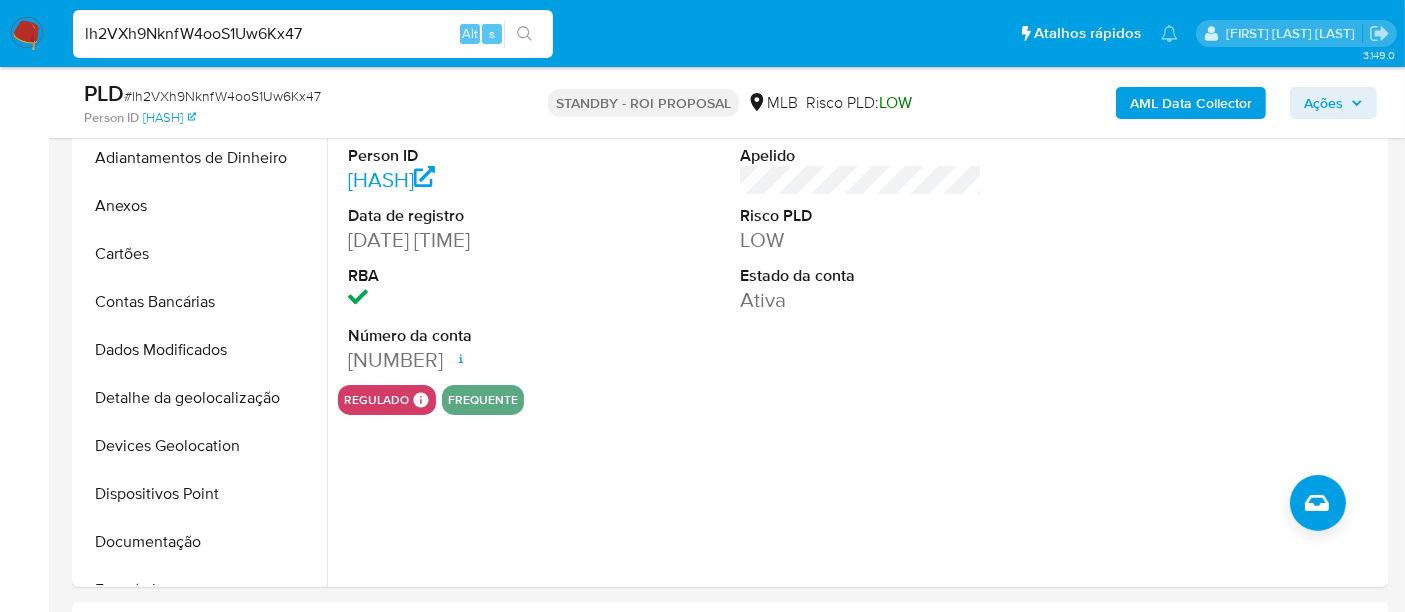 scroll, scrollTop: 511, scrollLeft: 0, axis: vertical 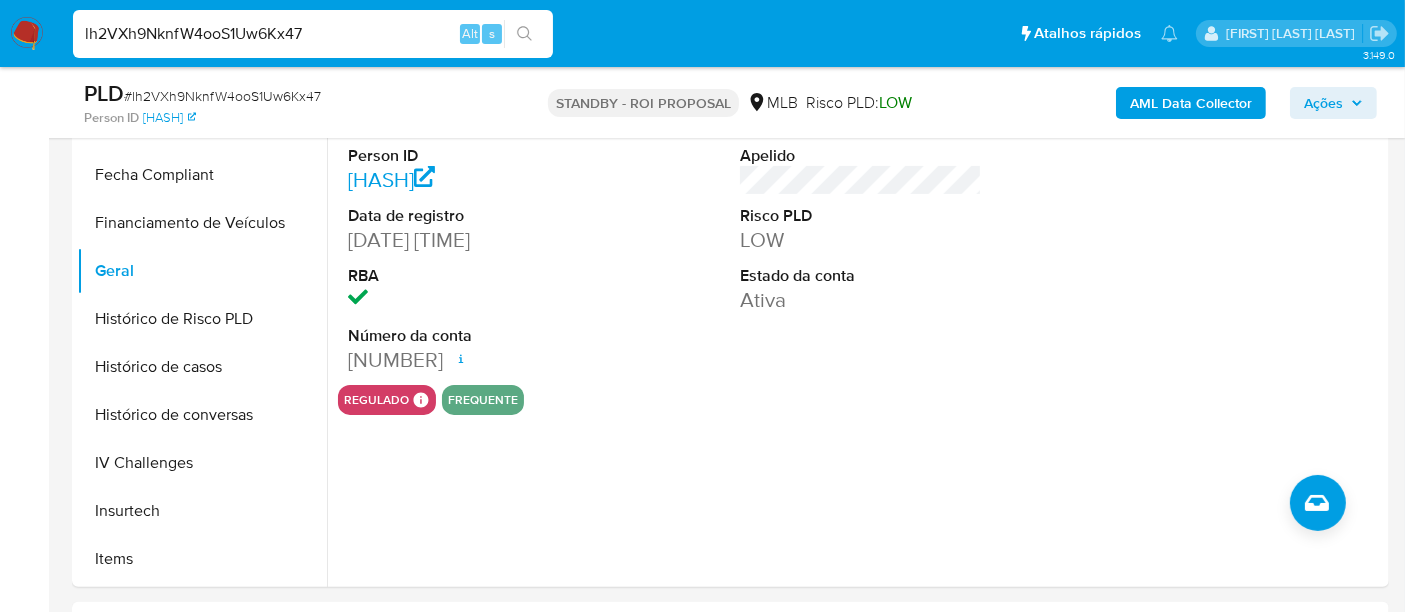 click on "lh2VXh9NknfW4ooS1Uw6Kx47" at bounding box center (313, 34) 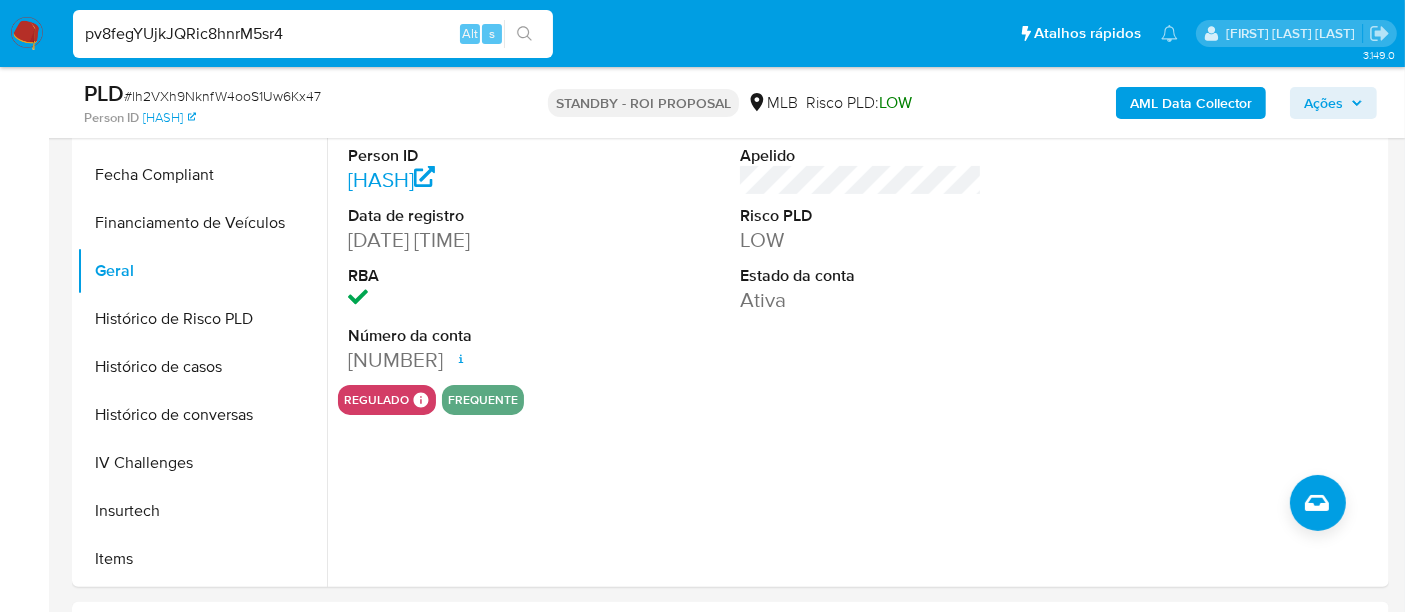 type on "pv8fegYUjkJQRic8hnrM5sr4" 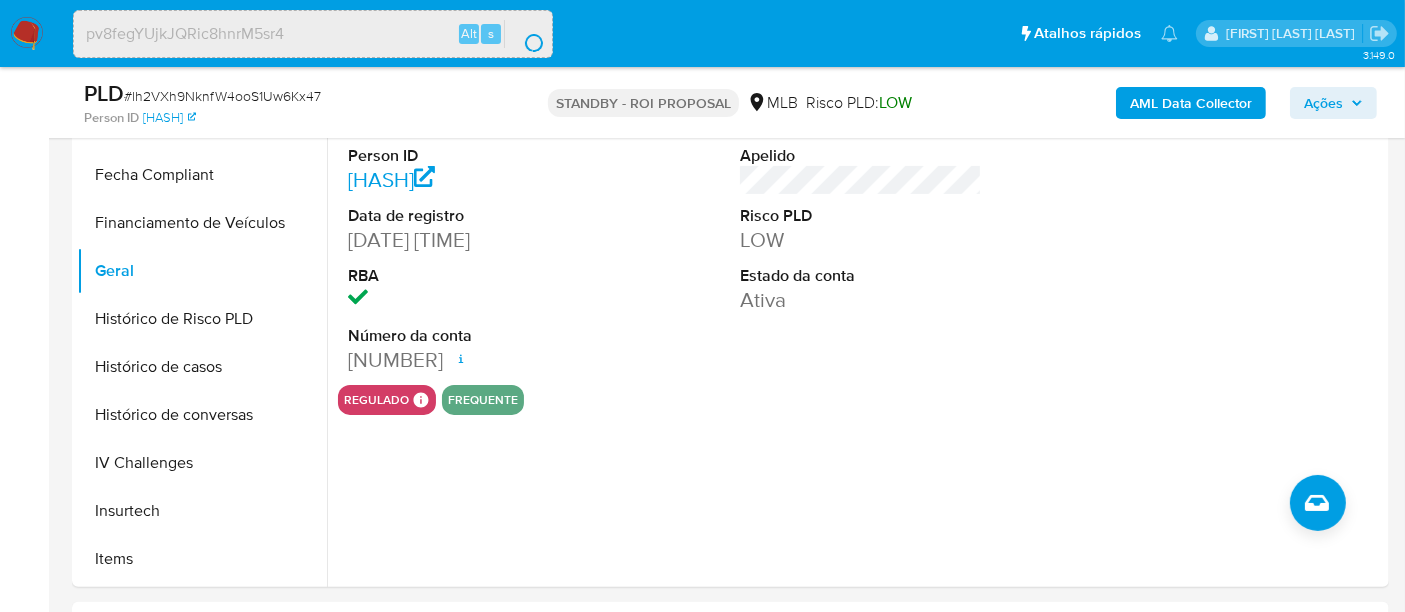 scroll, scrollTop: 0, scrollLeft: 0, axis: both 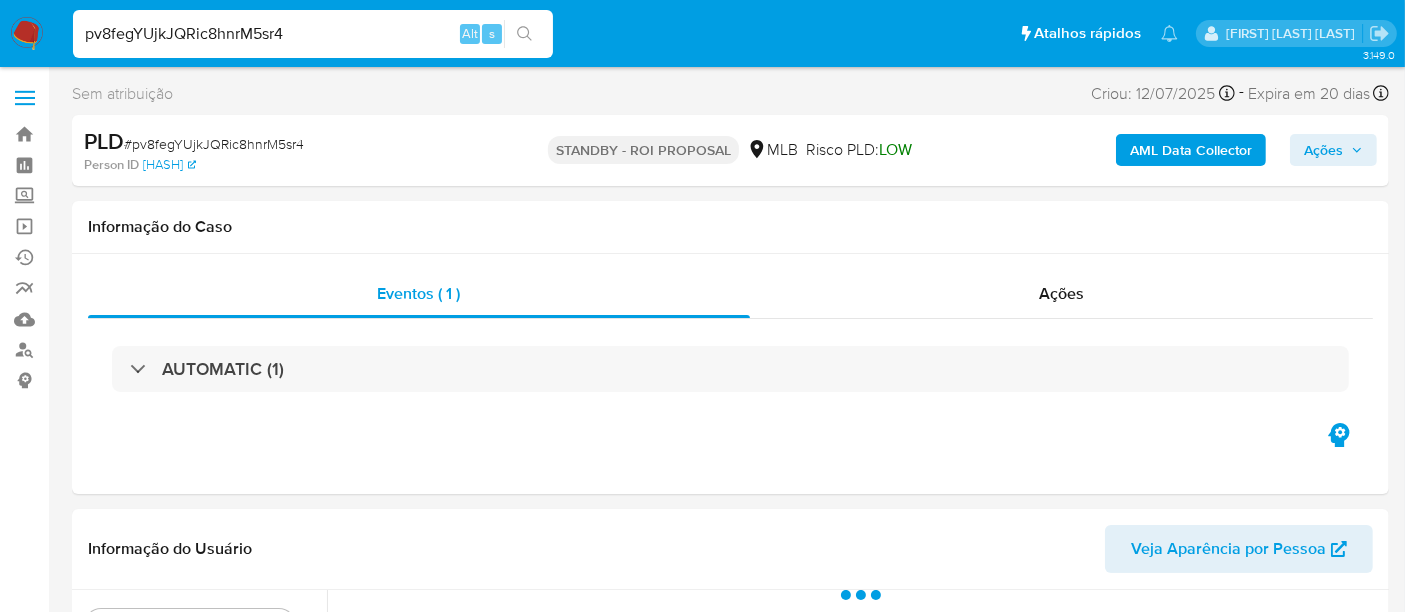 select on "10" 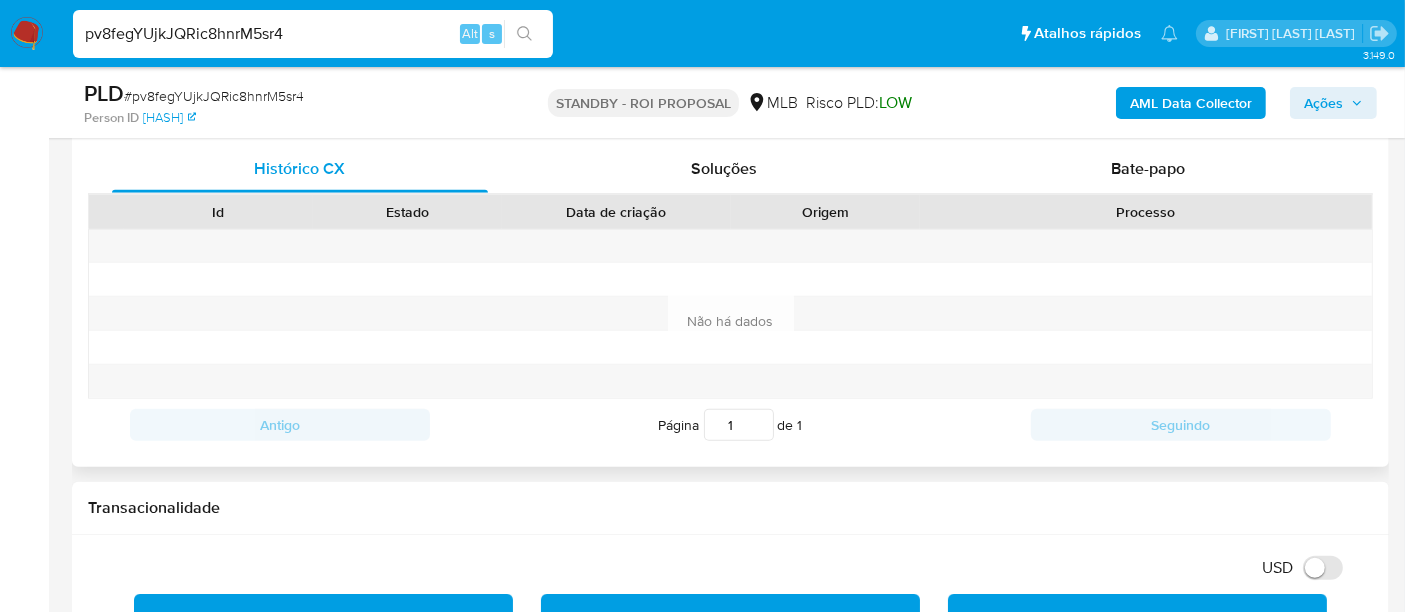 scroll, scrollTop: 555, scrollLeft: 0, axis: vertical 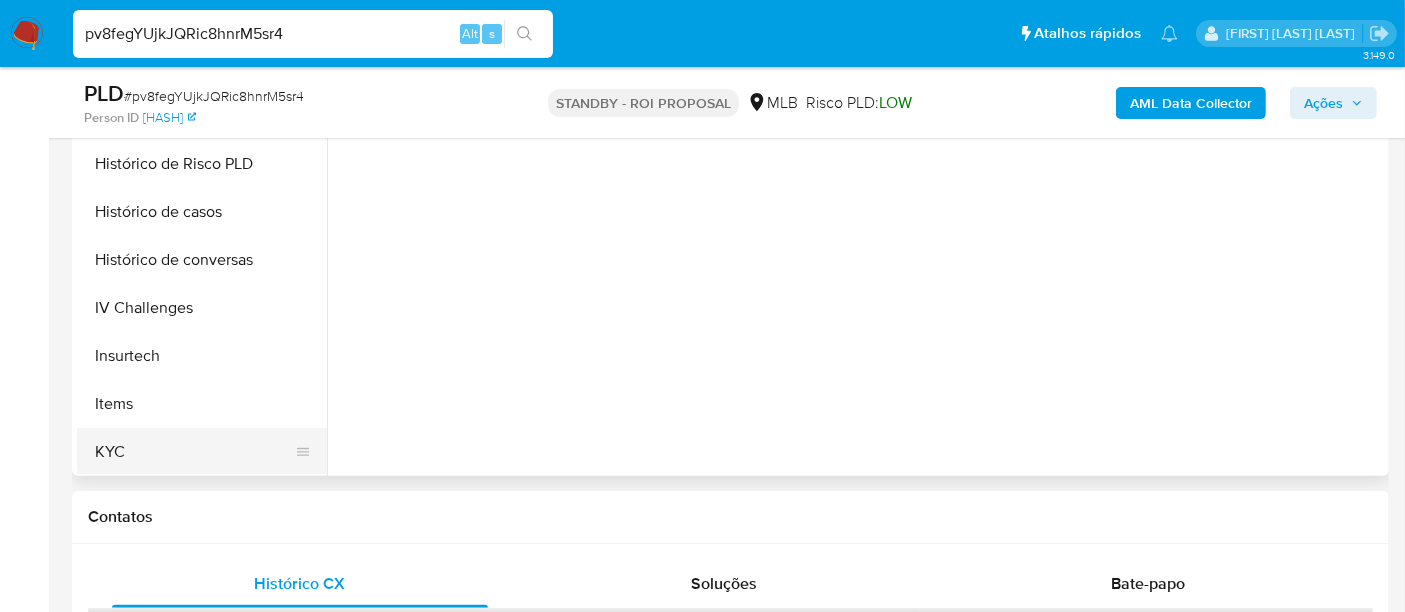click on "KYC" at bounding box center [194, 452] 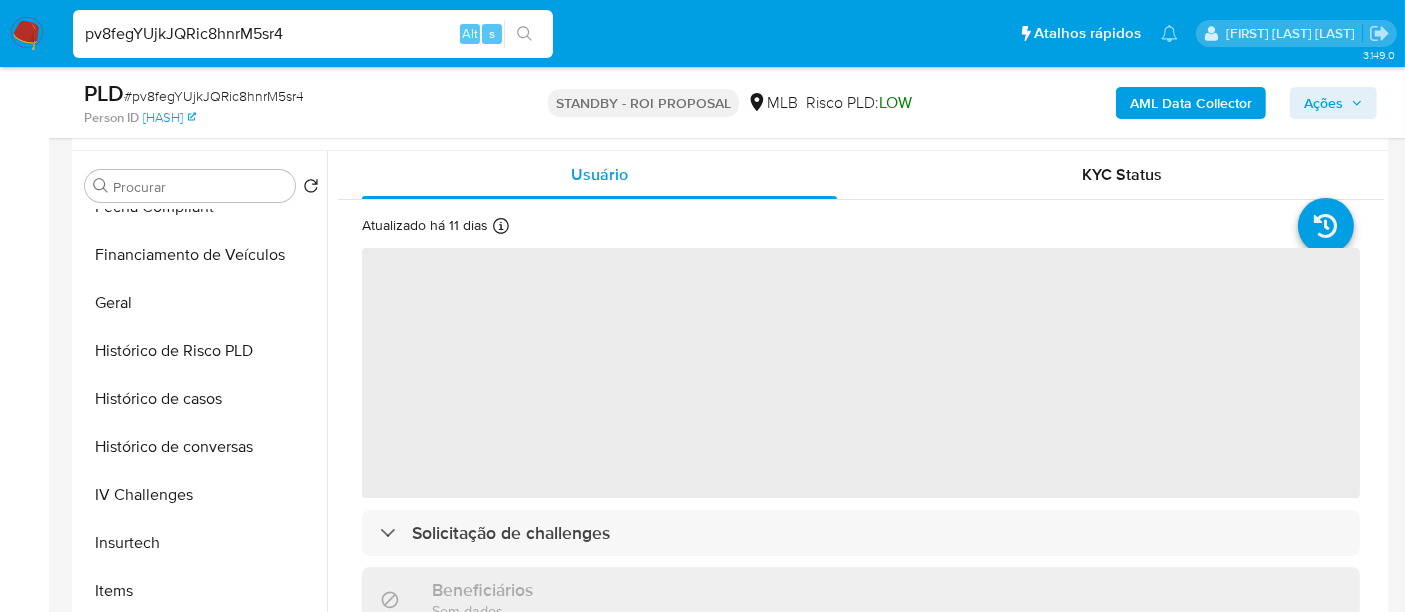 scroll, scrollTop: 333, scrollLeft: 0, axis: vertical 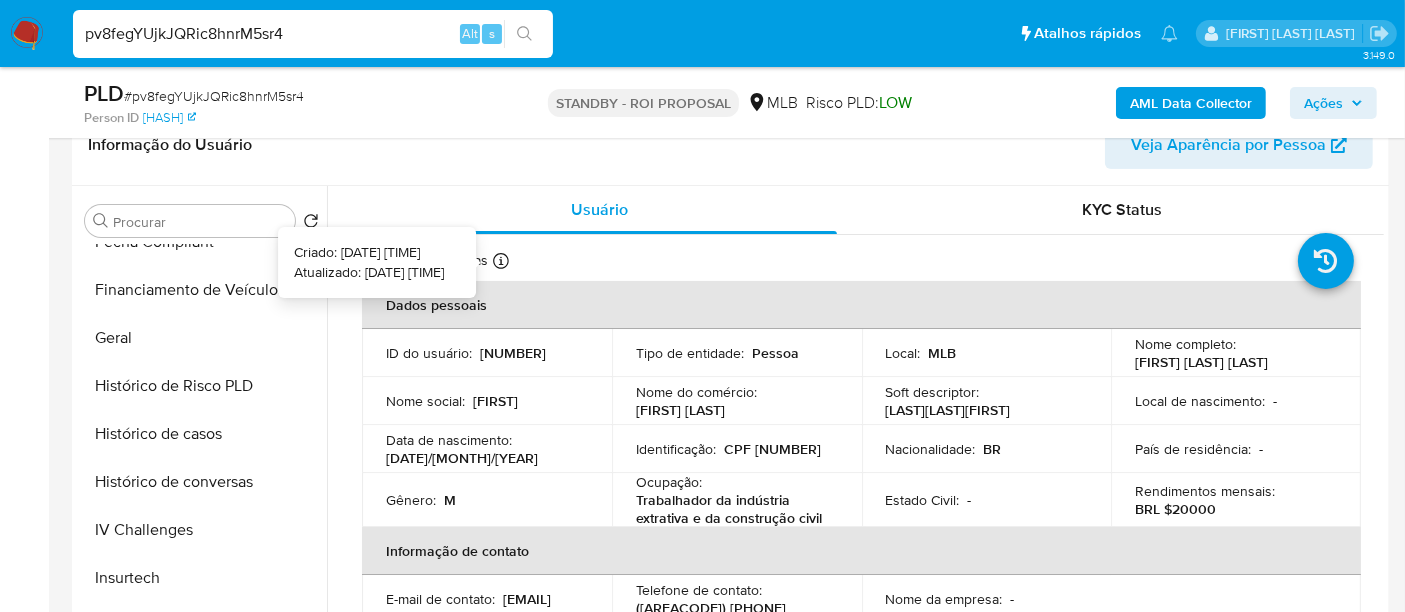 type 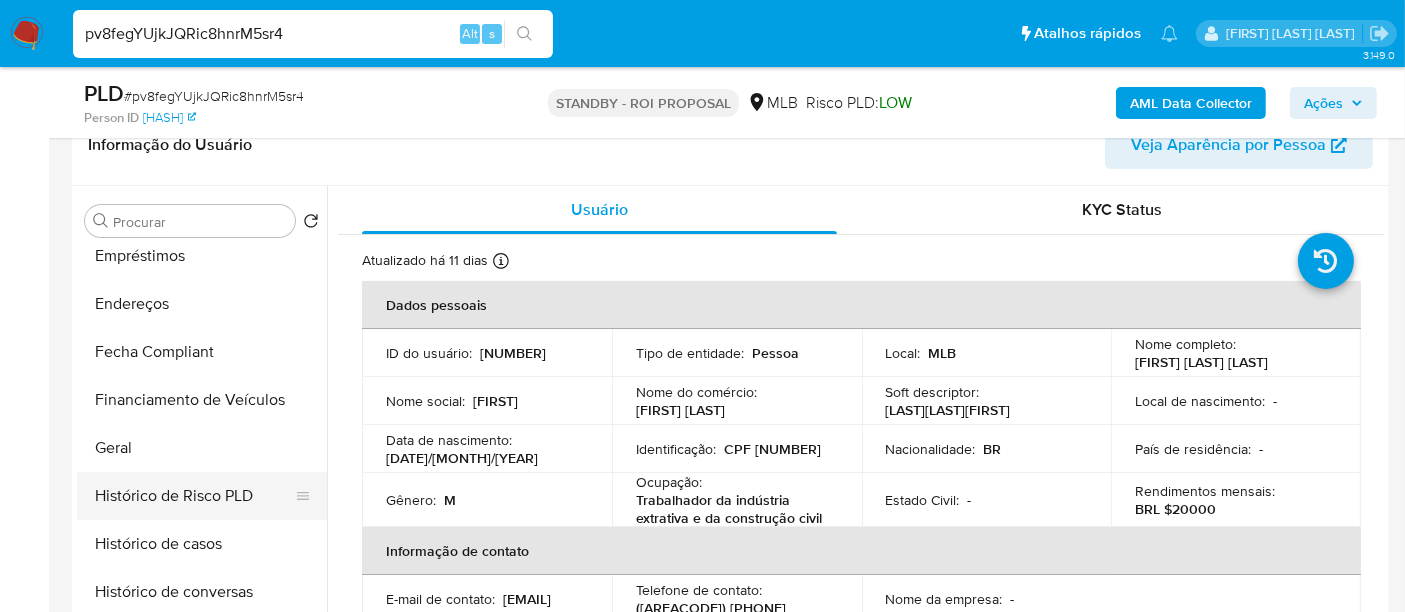 scroll, scrollTop: 555, scrollLeft: 0, axis: vertical 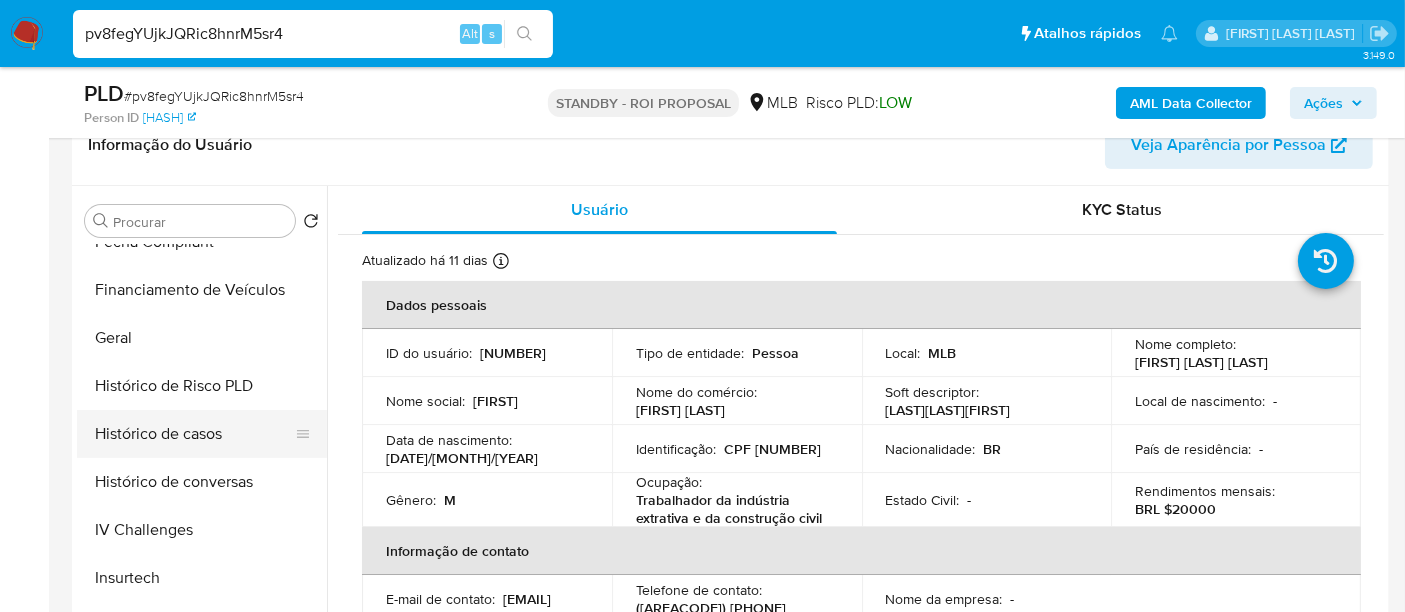 drag, startPoint x: 162, startPoint y: 427, endPoint x: 186, endPoint y: 424, distance: 24.186773 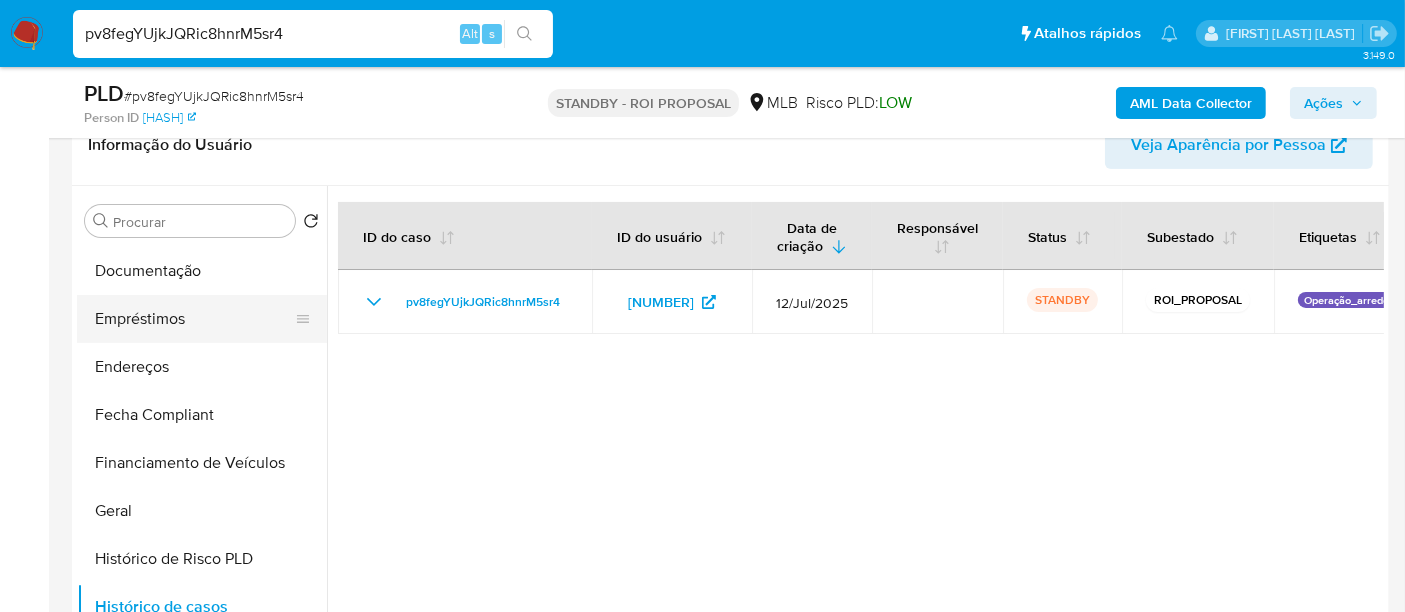 scroll, scrollTop: 222, scrollLeft: 0, axis: vertical 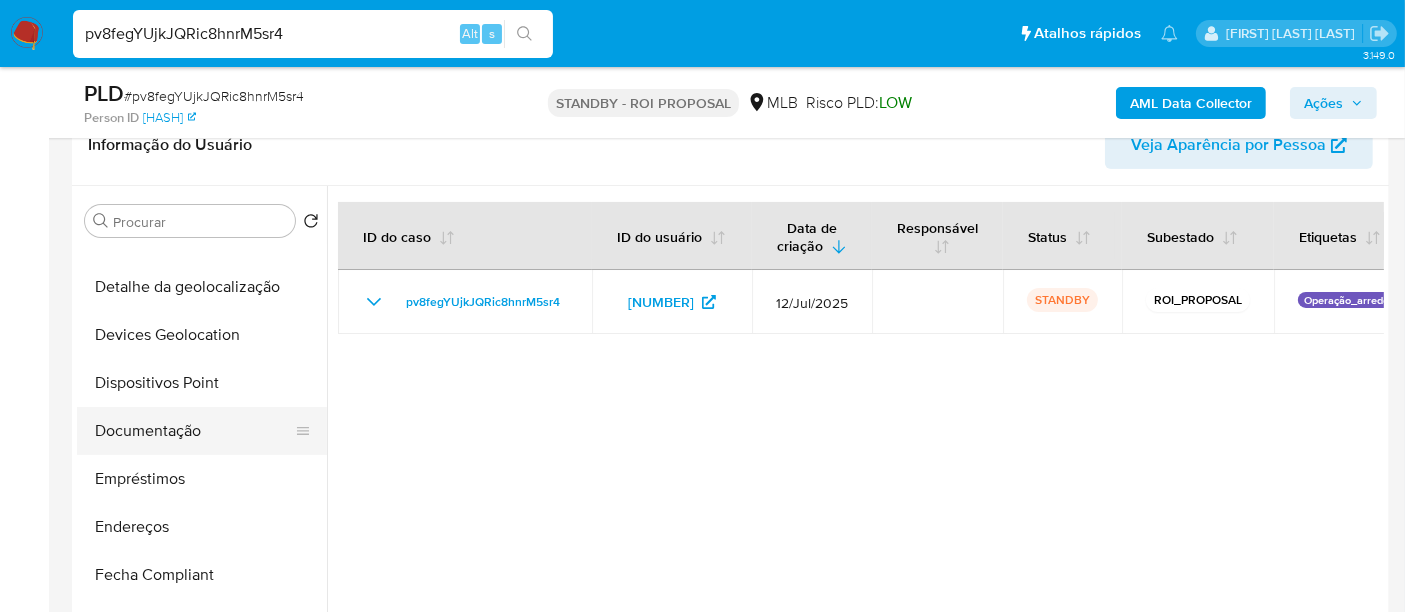 click on "Documentação" at bounding box center (194, 431) 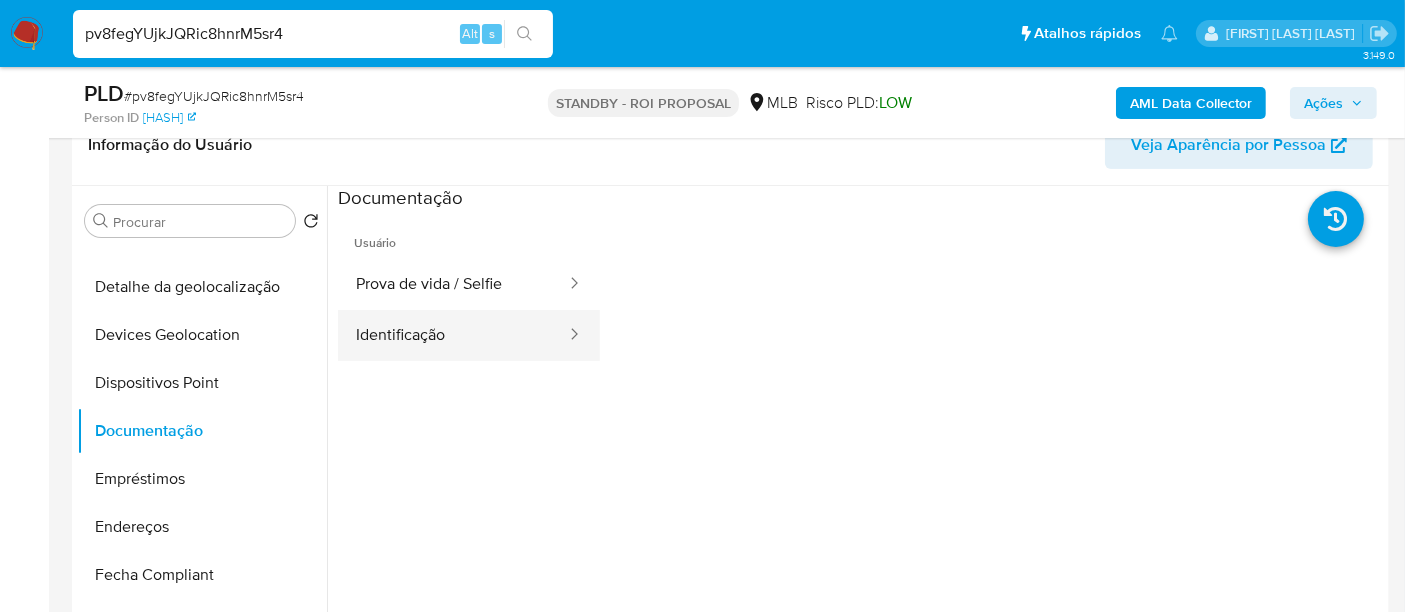 click on "Identificação" at bounding box center (453, 335) 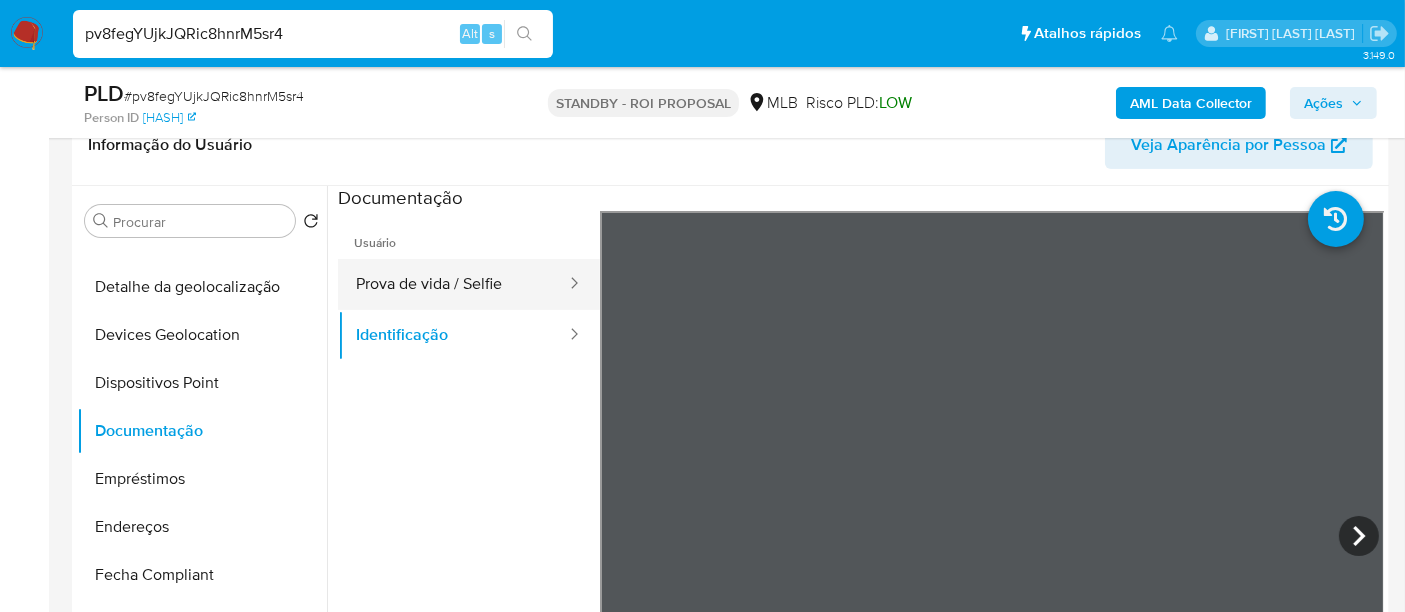click on "Prova de vida / Selfie" at bounding box center (453, 284) 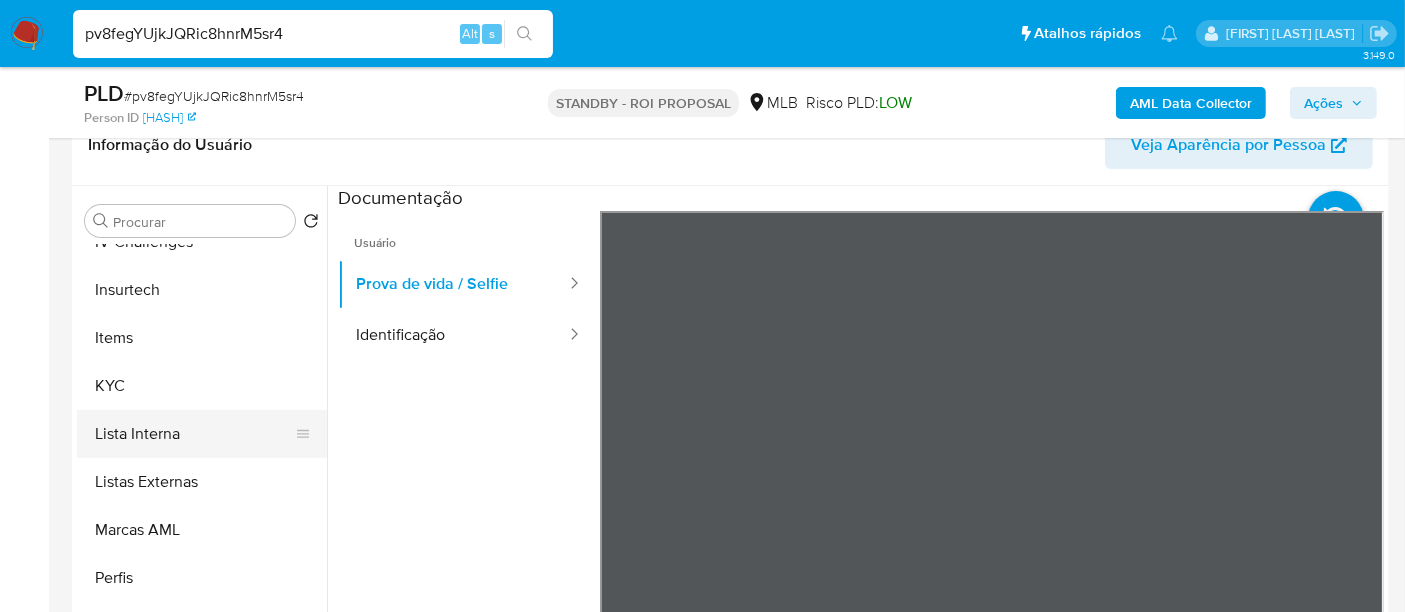 scroll, scrollTop: 844, scrollLeft: 0, axis: vertical 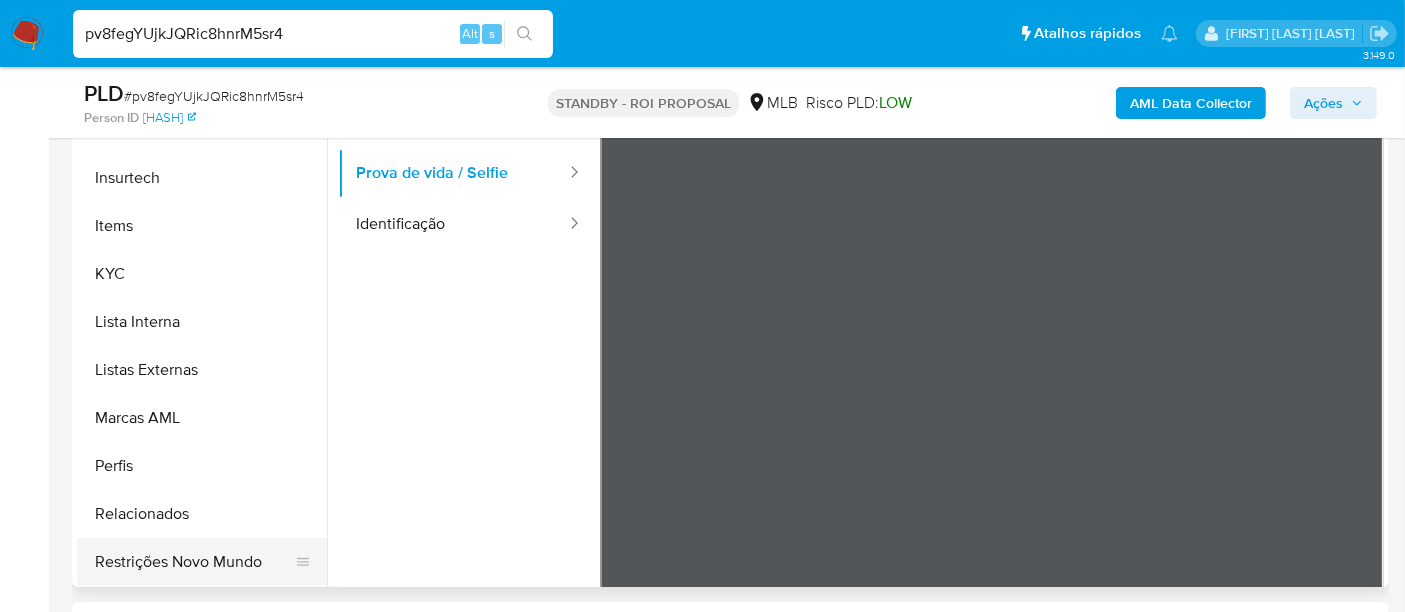 click on "Restrições Novo Mundo" at bounding box center (194, 562) 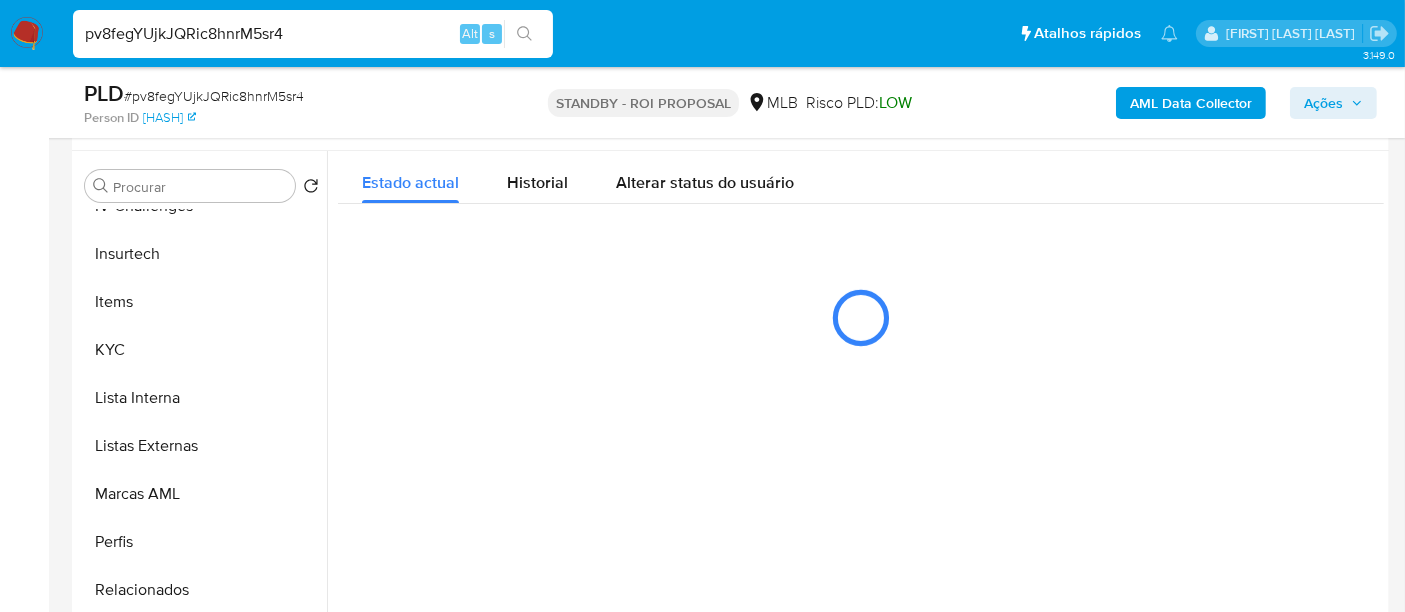 scroll, scrollTop: 333, scrollLeft: 0, axis: vertical 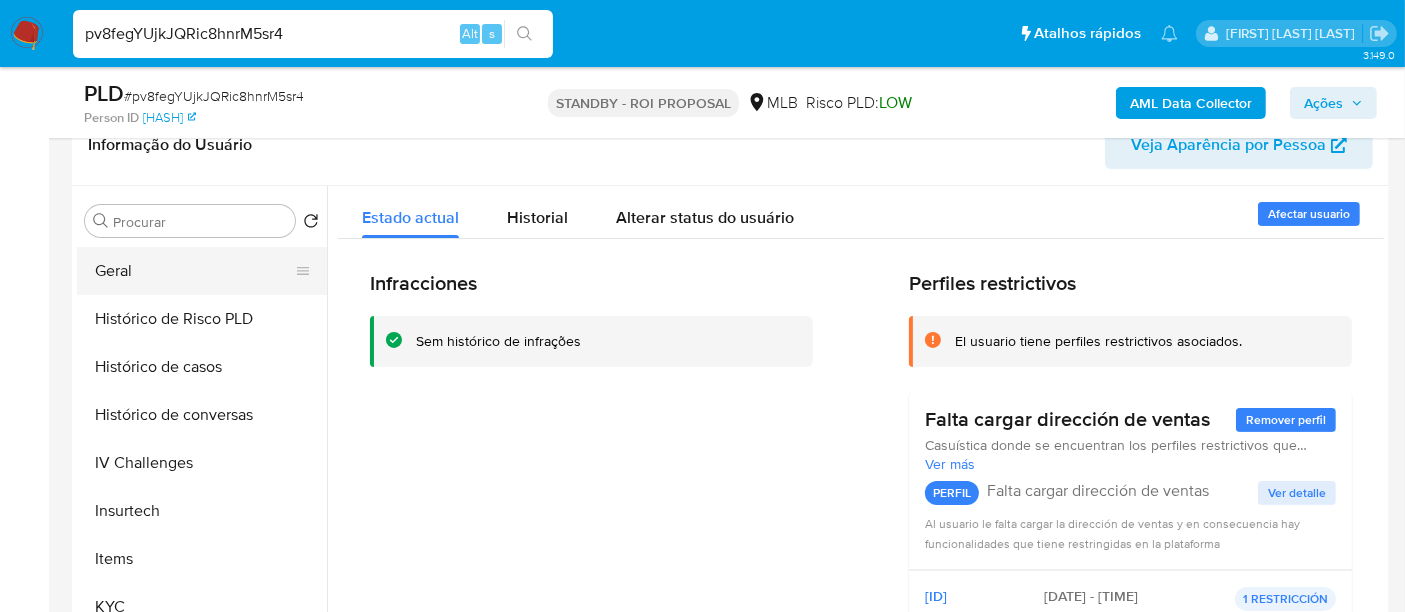 click on "Geral" at bounding box center [194, 271] 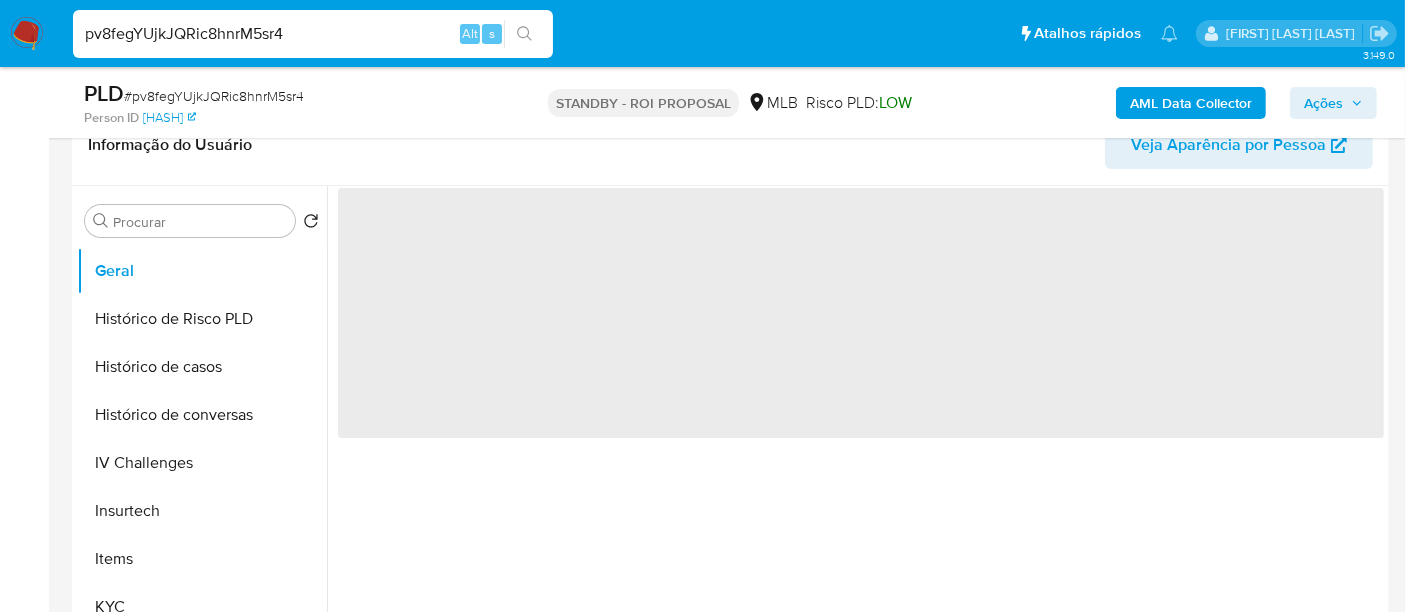 type 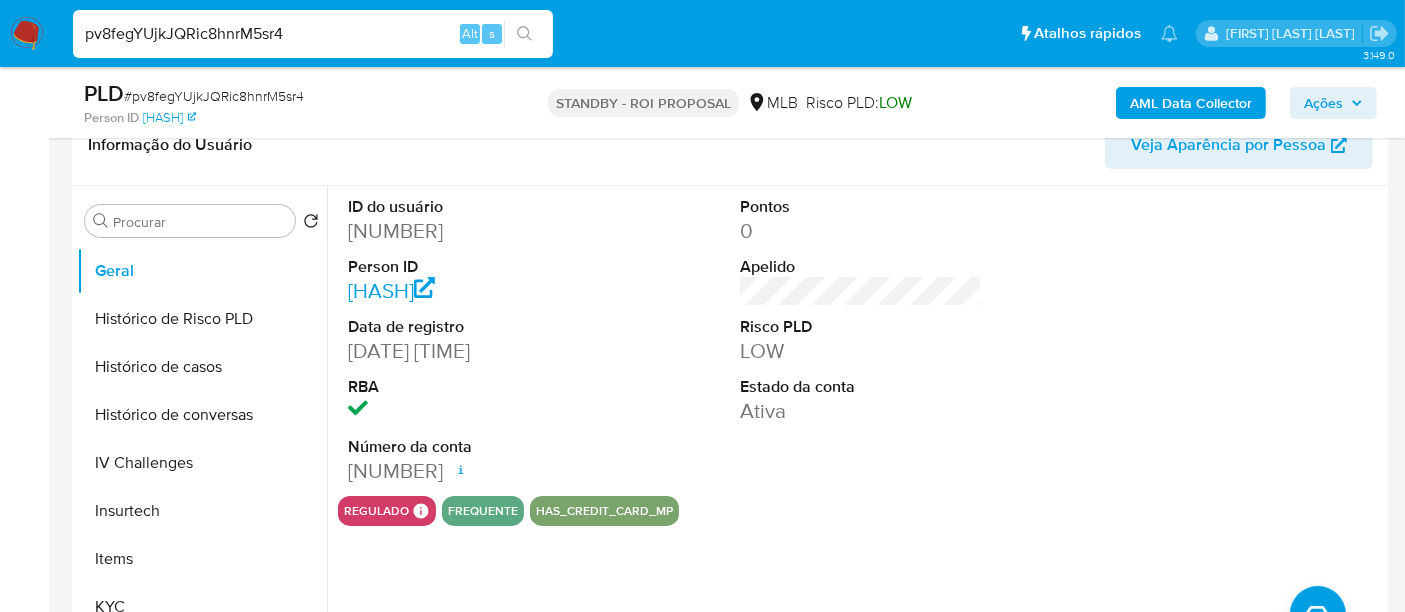 click on "pv8fegYUjkJQRic8hnrM5sr4" at bounding box center (313, 34) 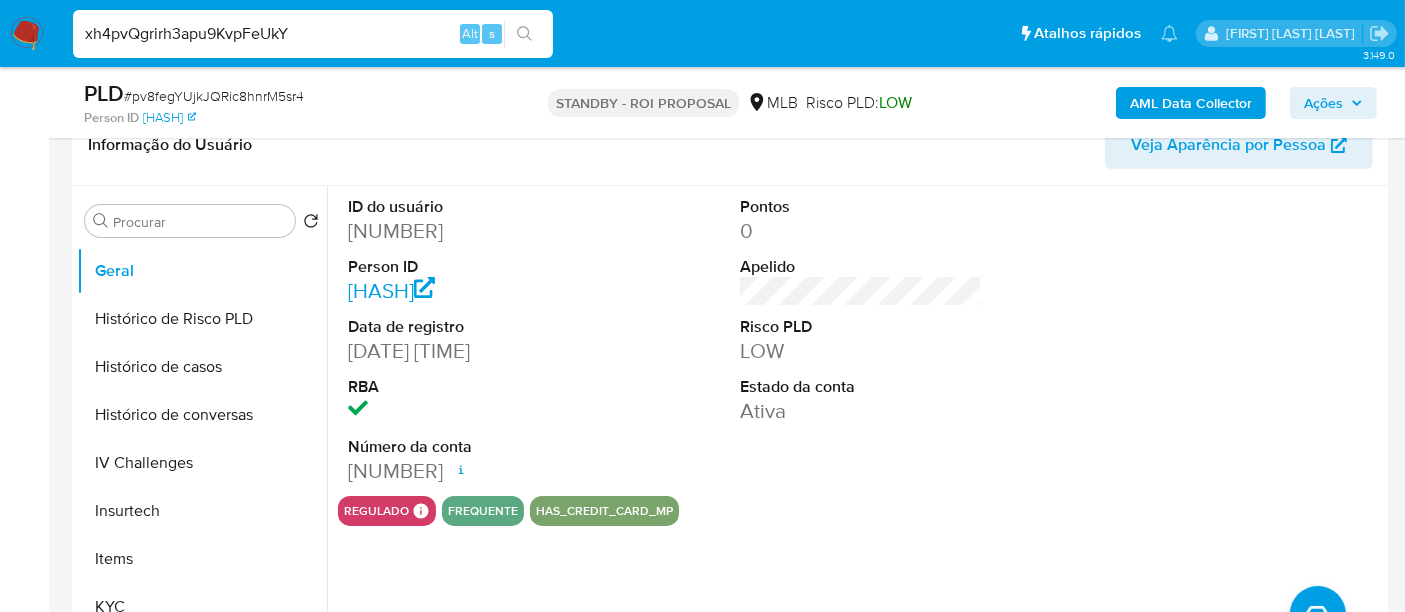 type on "xh4pvQgrirh3apu9KvpFeUkY" 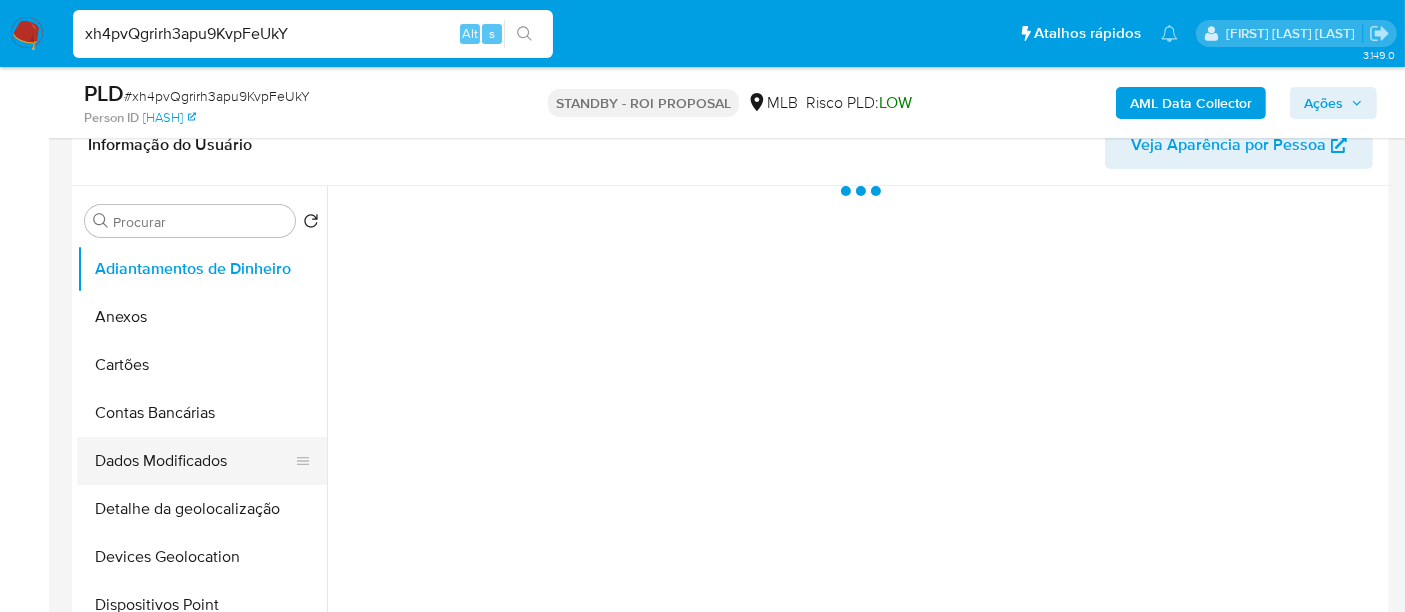 scroll, scrollTop: 444, scrollLeft: 0, axis: vertical 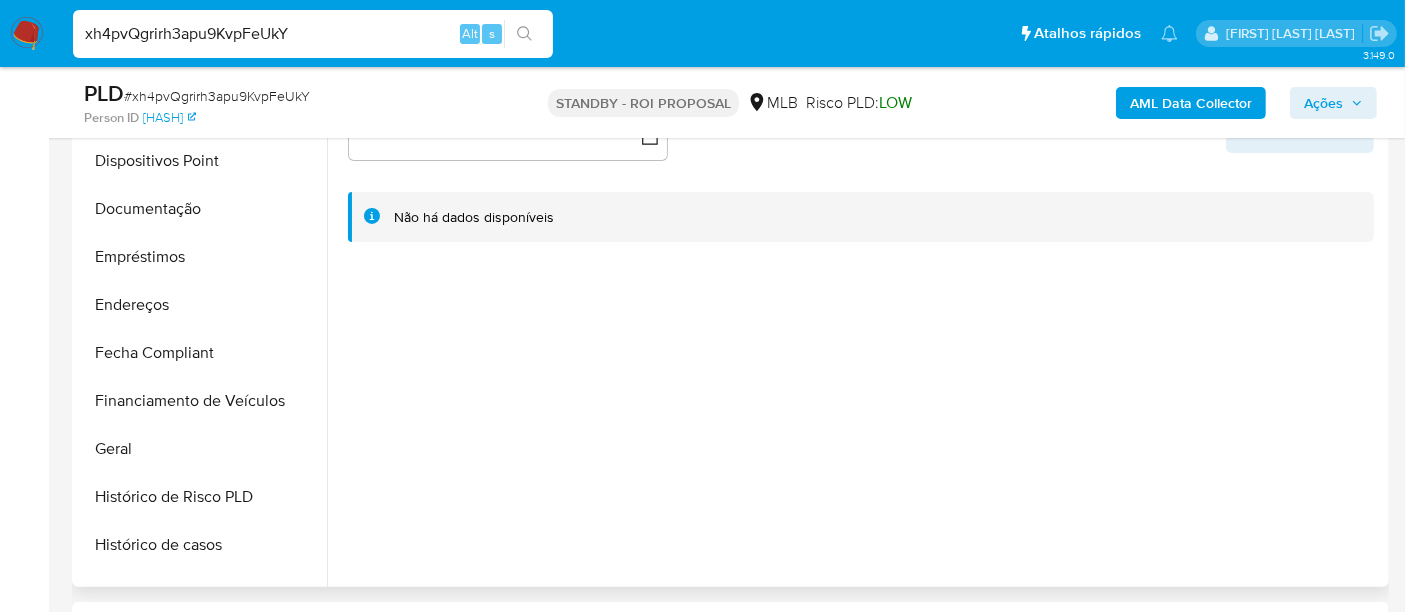 select on "10" 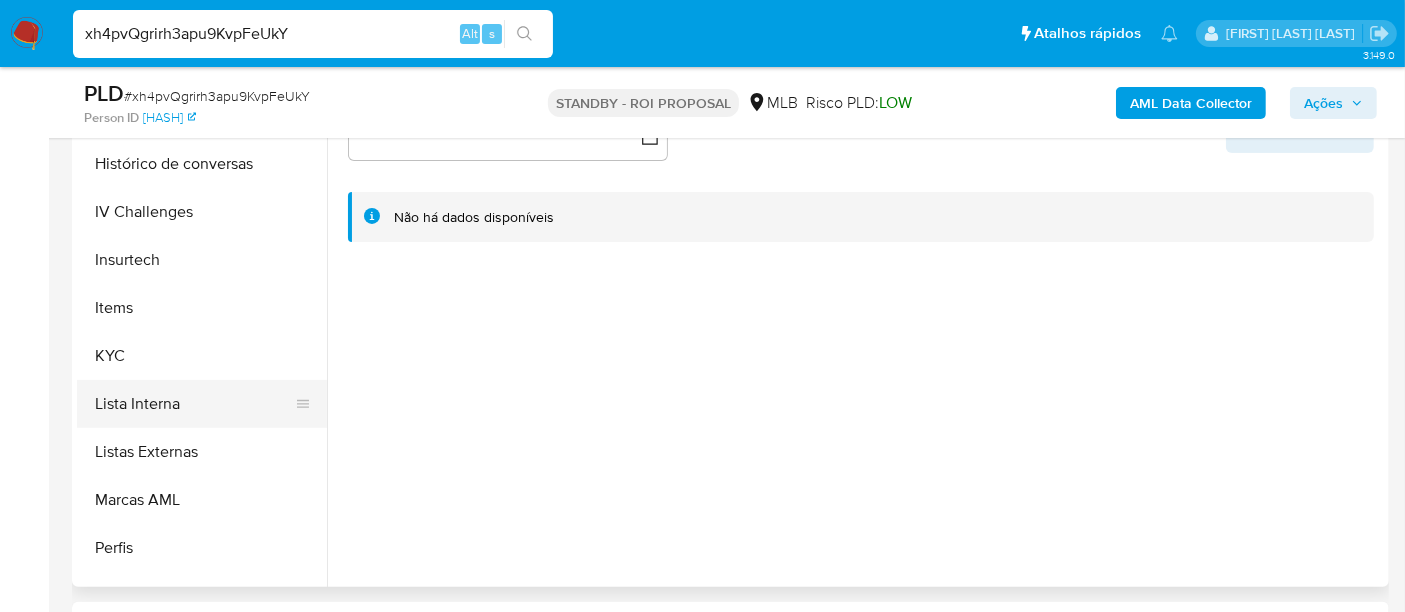 scroll, scrollTop: 844, scrollLeft: 0, axis: vertical 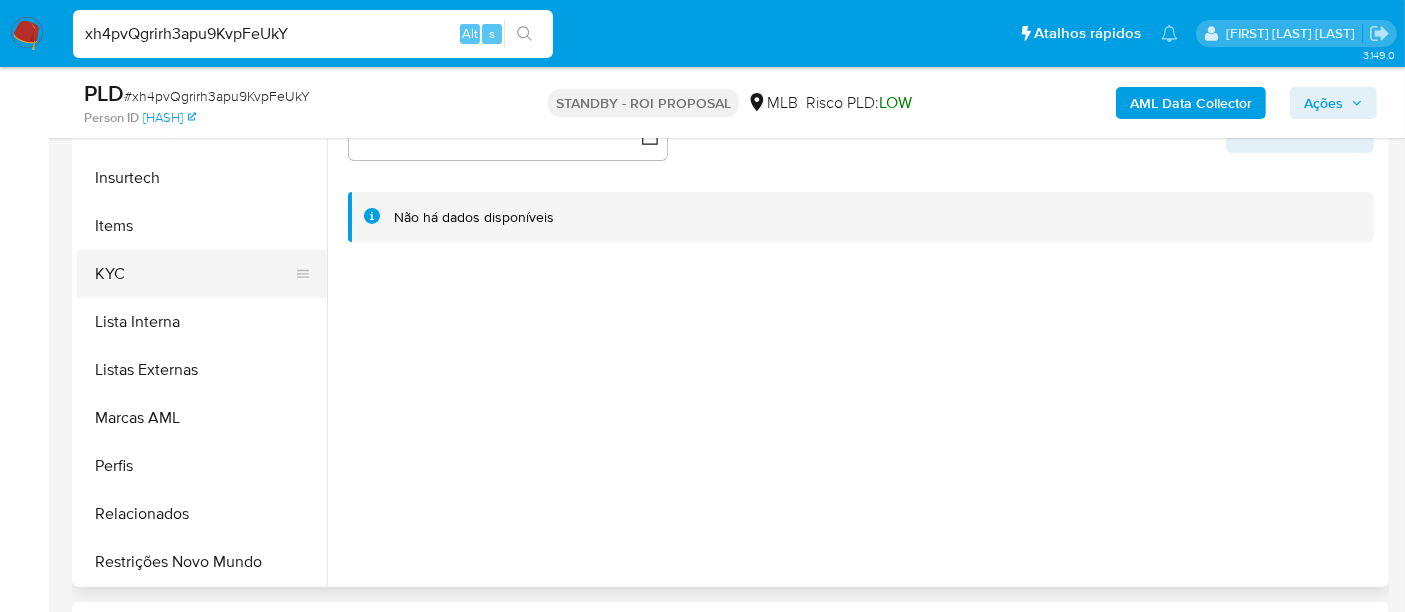 click on "KYC" at bounding box center (194, 274) 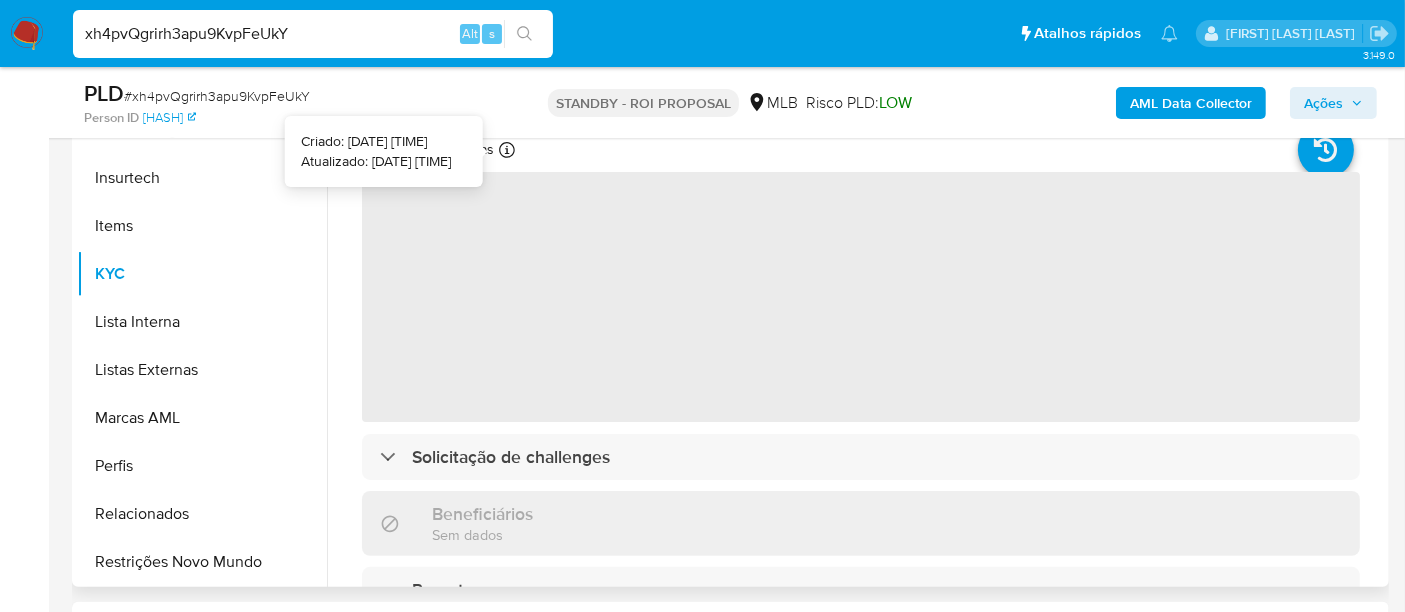 type 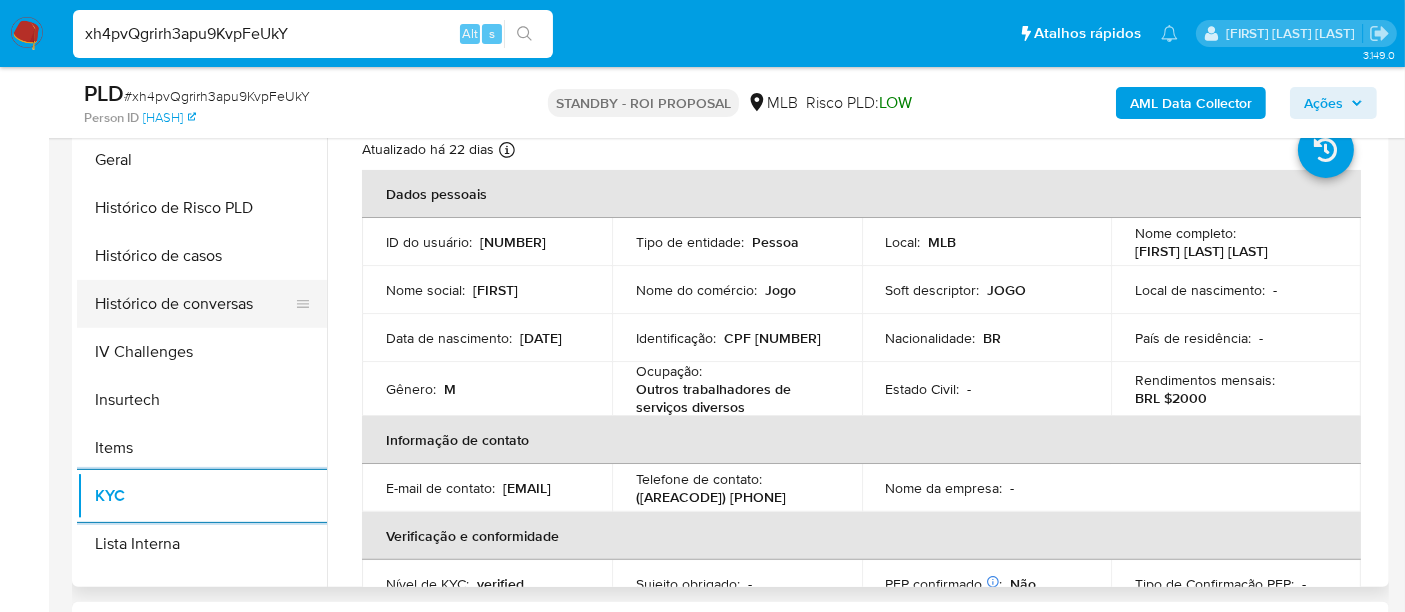 scroll, scrollTop: 622, scrollLeft: 0, axis: vertical 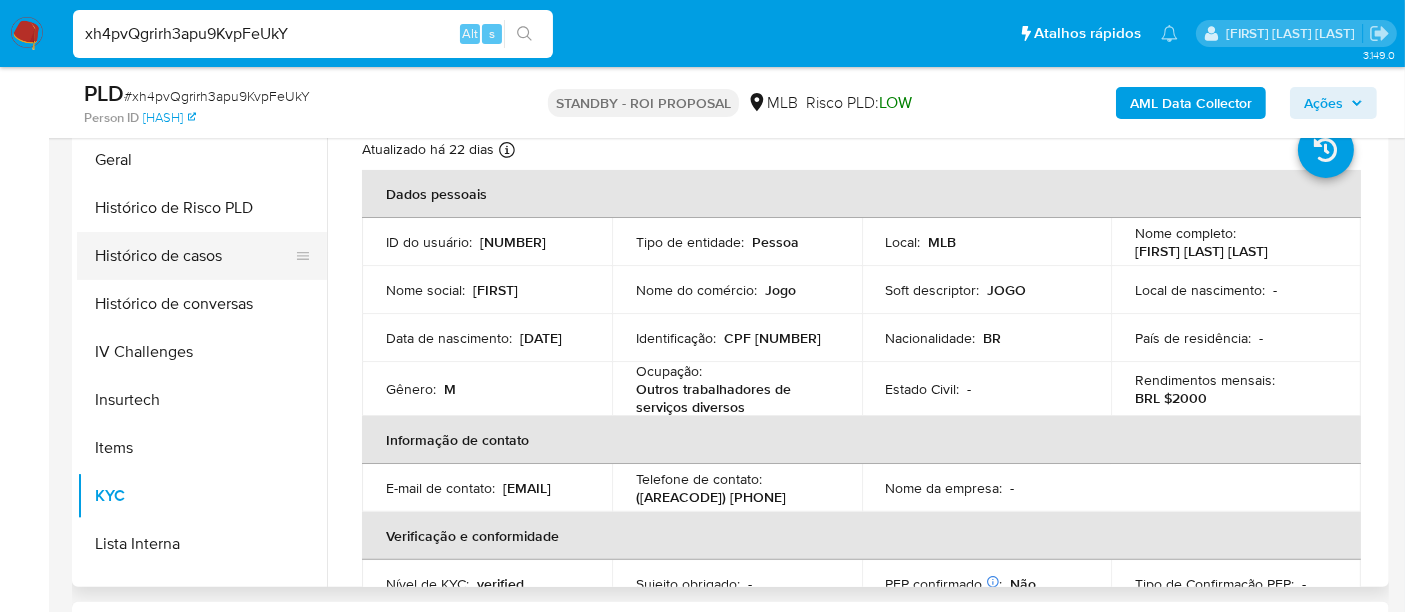click on "Histórico de casos" at bounding box center (194, 256) 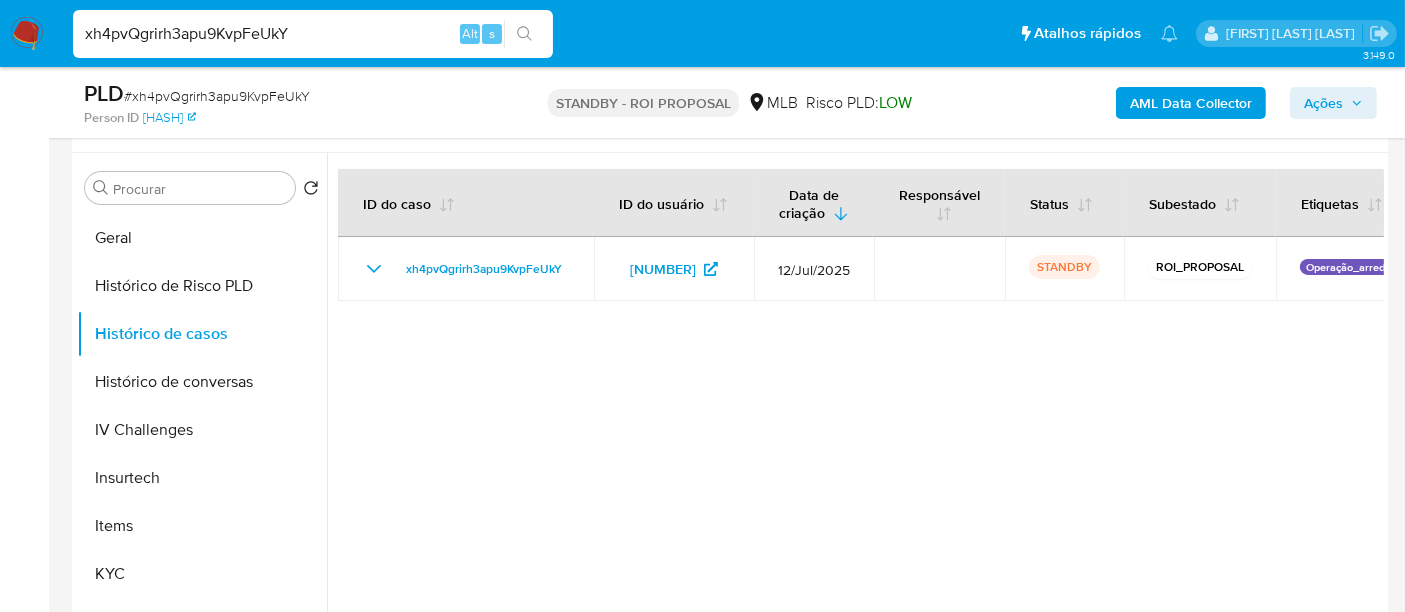scroll, scrollTop: 333, scrollLeft: 0, axis: vertical 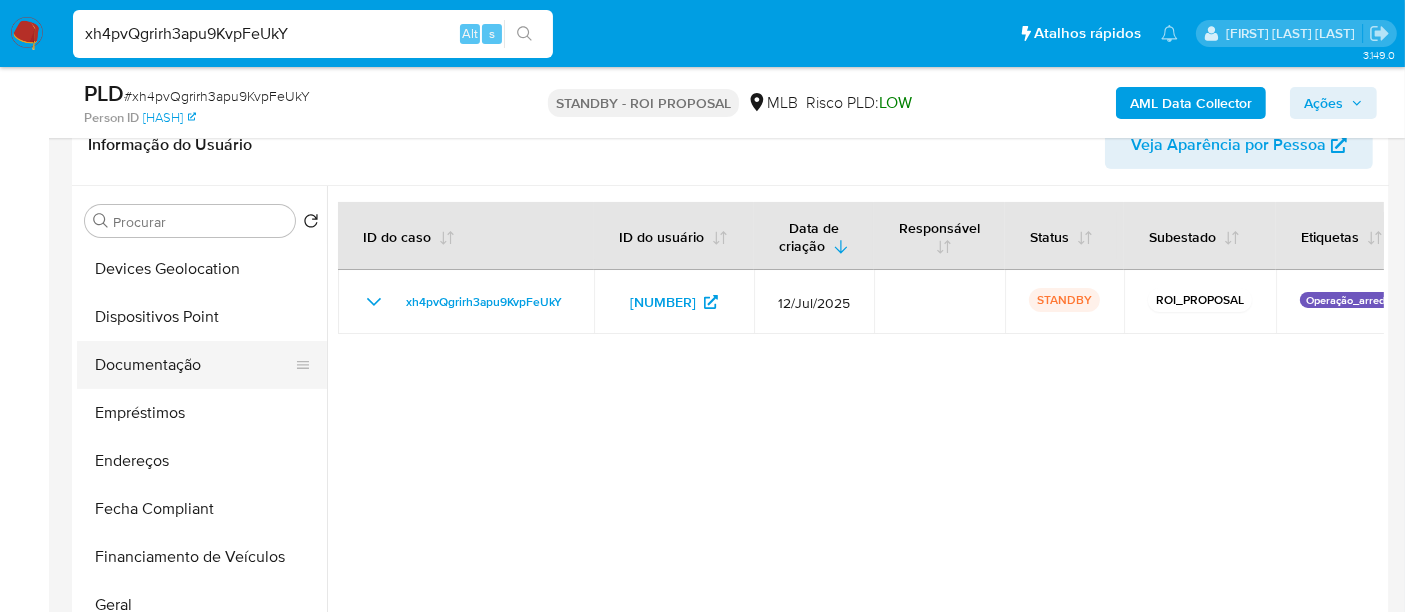 click on "Documentação" at bounding box center [194, 365] 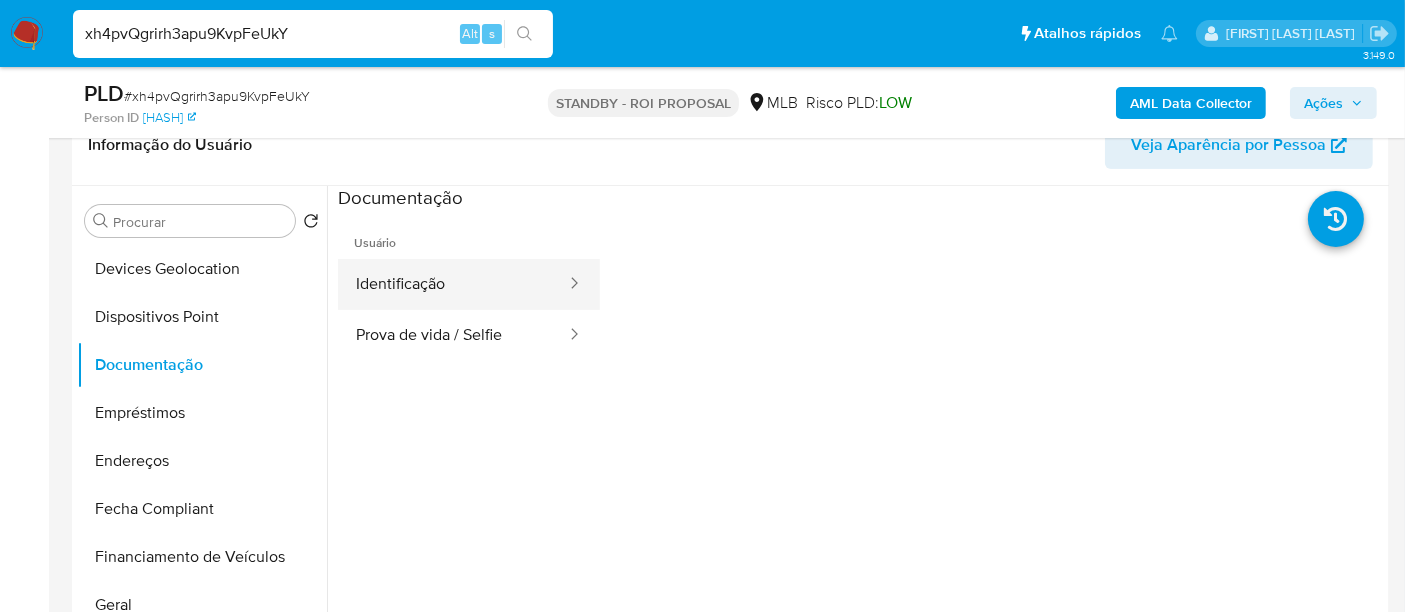 click on "Identificação" at bounding box center [453, 284] 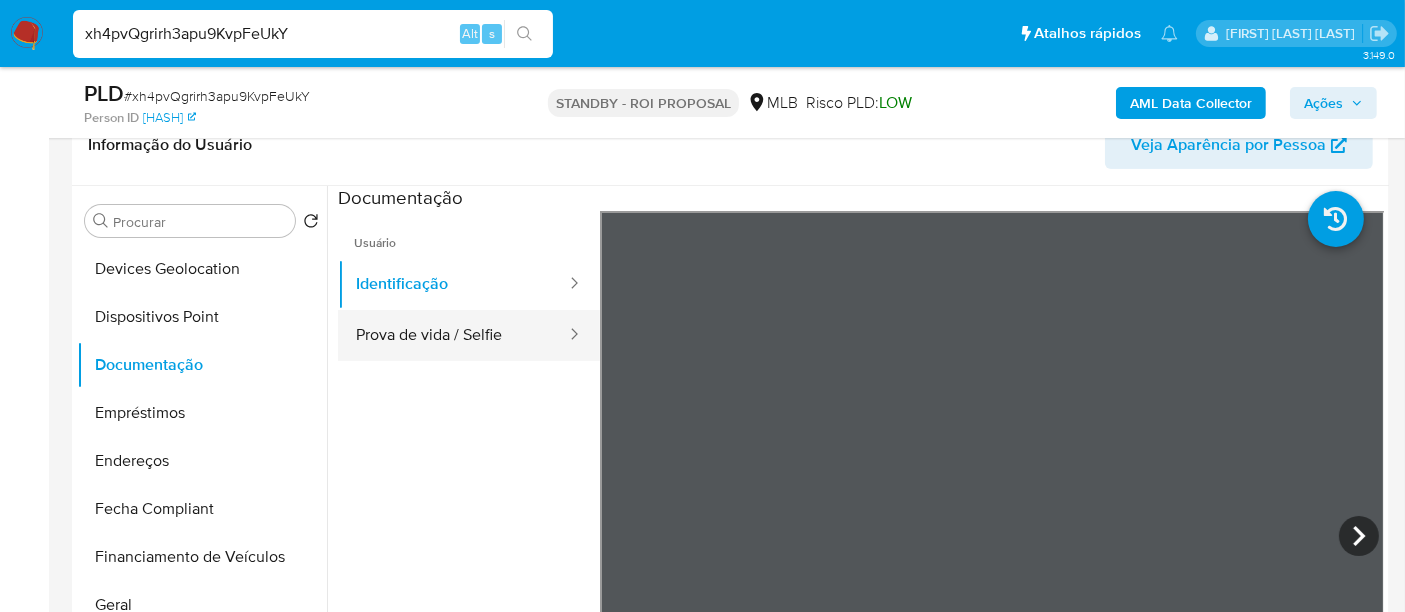click on "Prova de vida / Selfie" at bounding box center [453, 335] 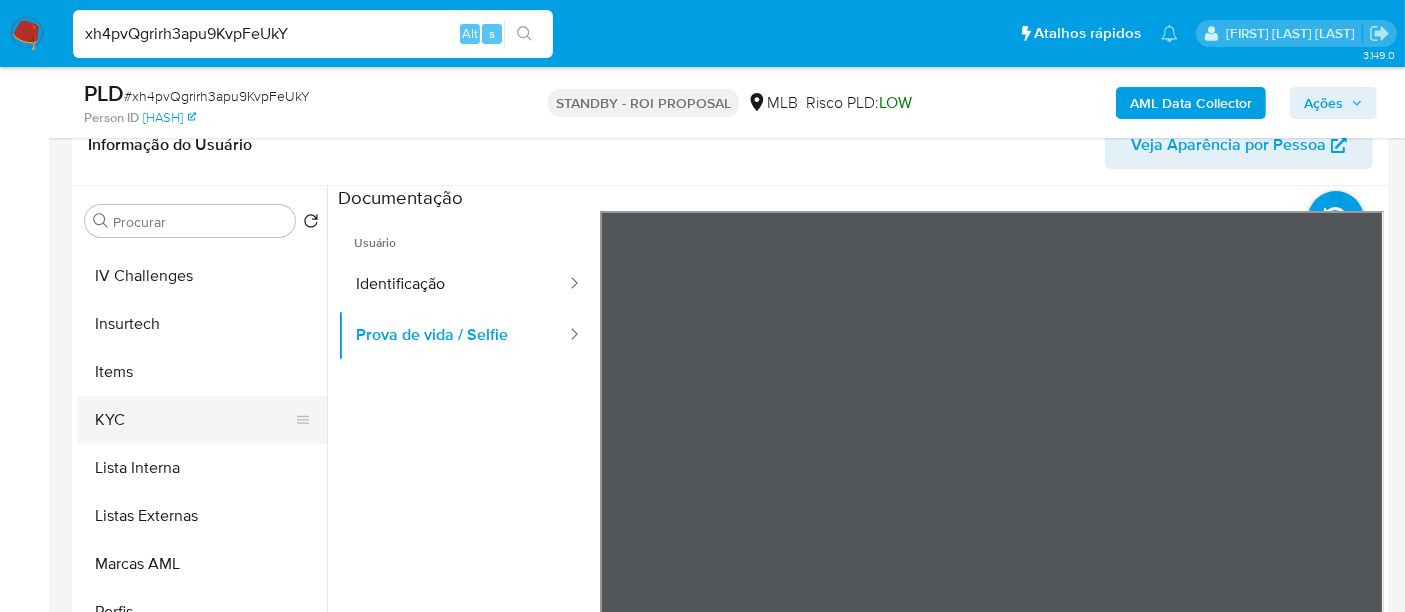 scroll, scrollTop: 844, scrollLeft: 0, axis: vertical 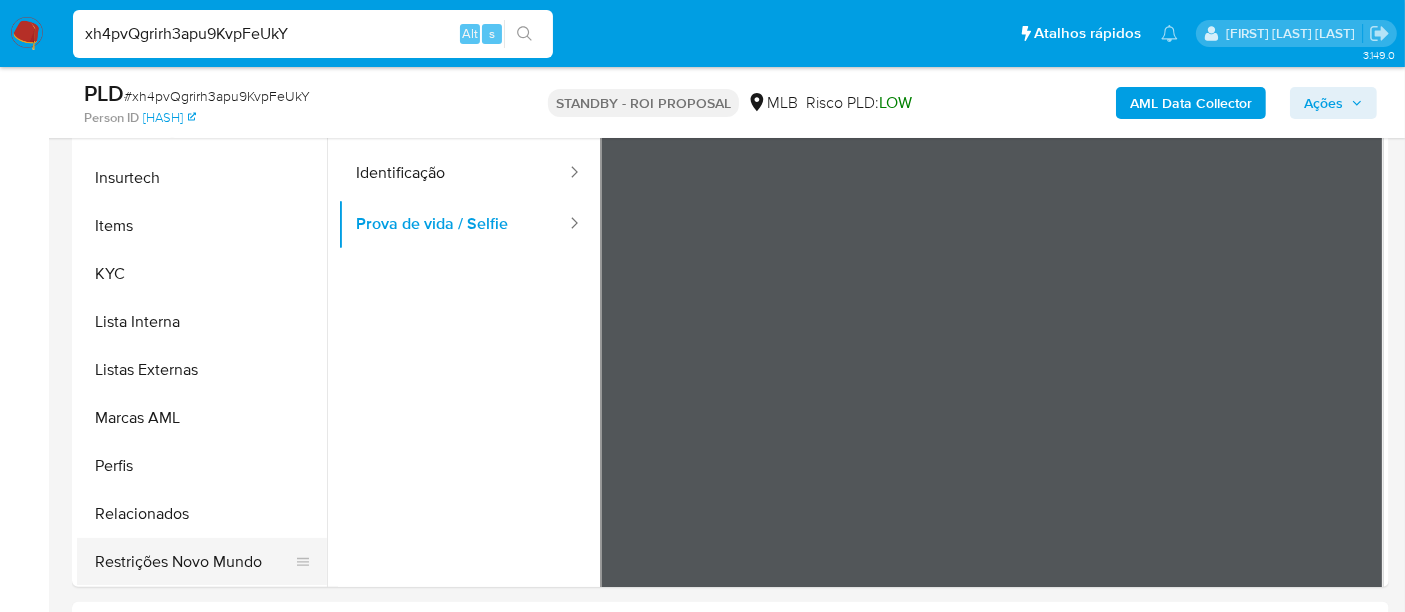 click on "Restrições Novo Mundo" at bounding box center (194, 562) 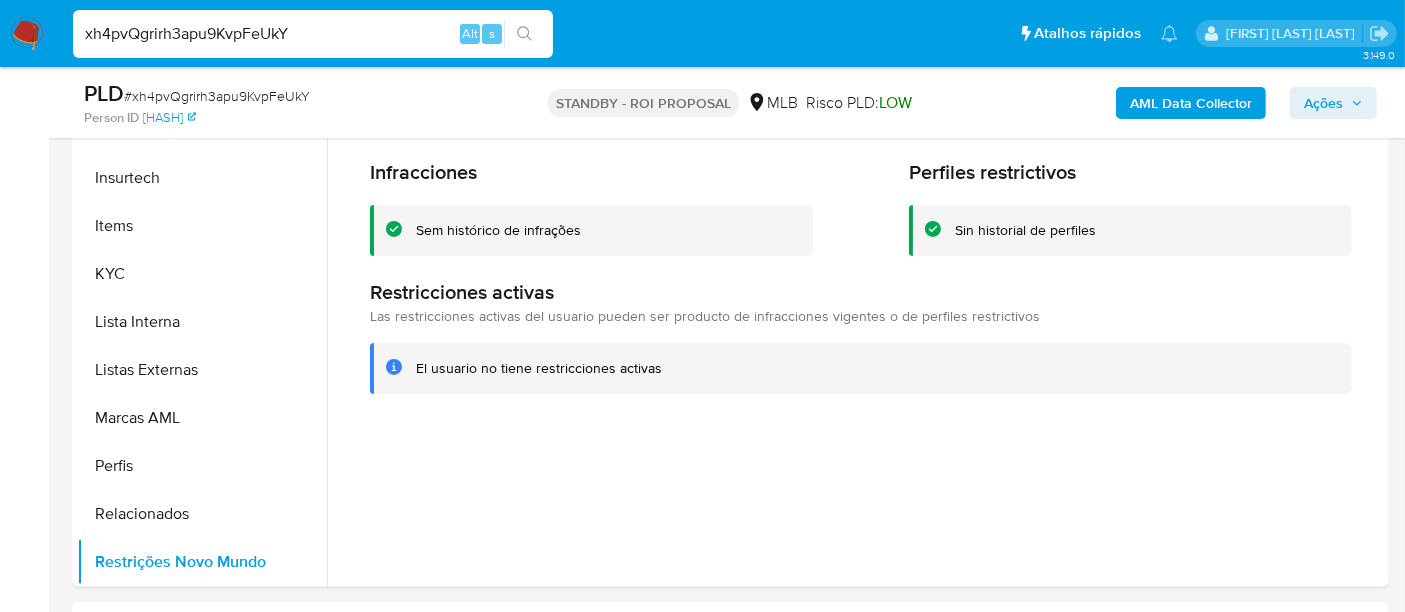 scroll, scrollTop: 333, scrollLeft: 0, axis: vertical 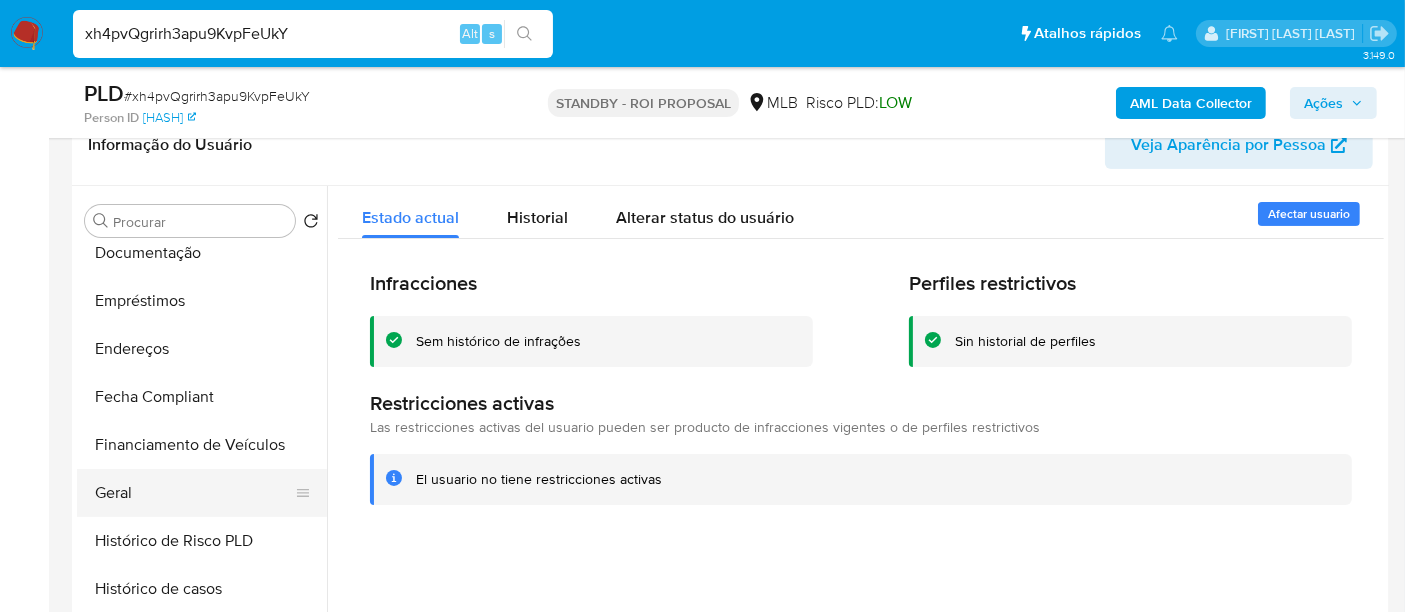 click on "Geral" at bounding box center [194, 493] 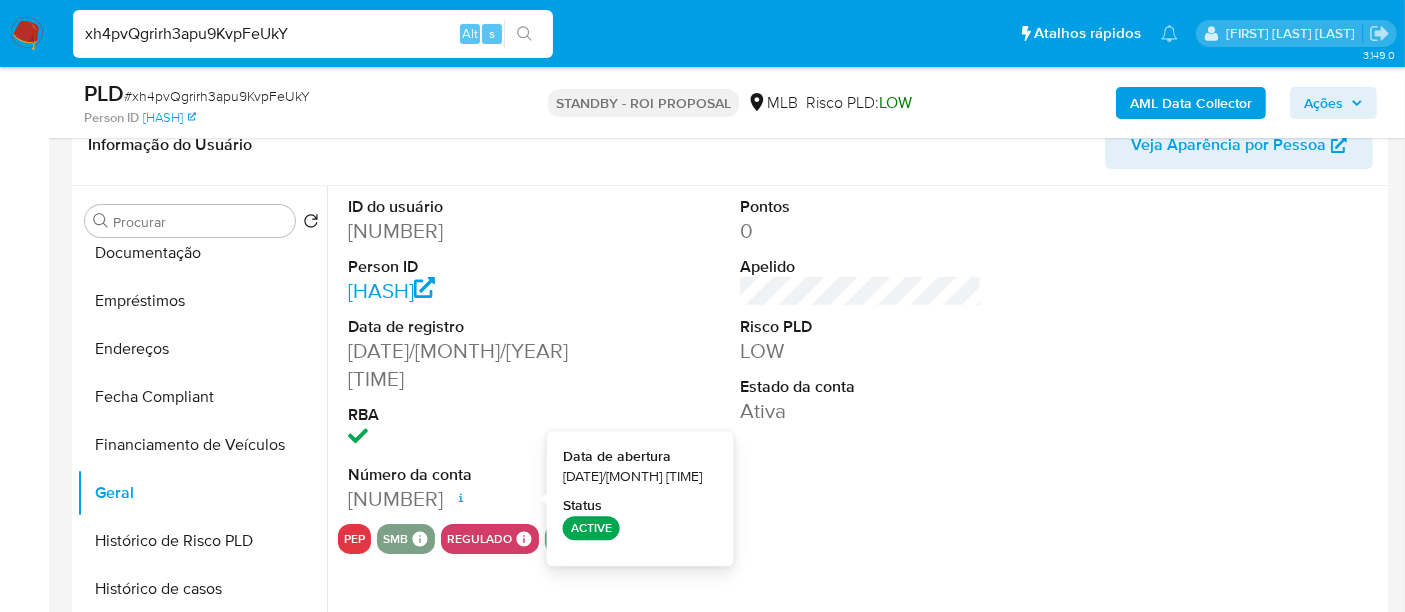 type 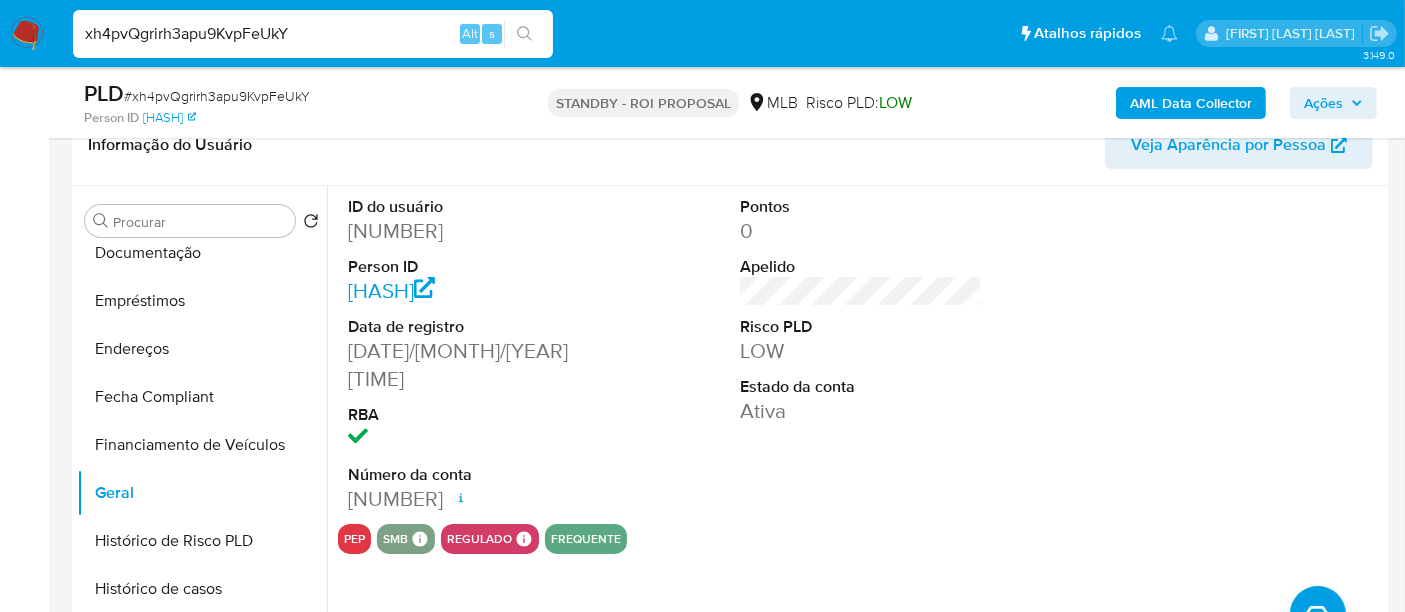 click on "[HASH]" at bounding box center (313, 34) 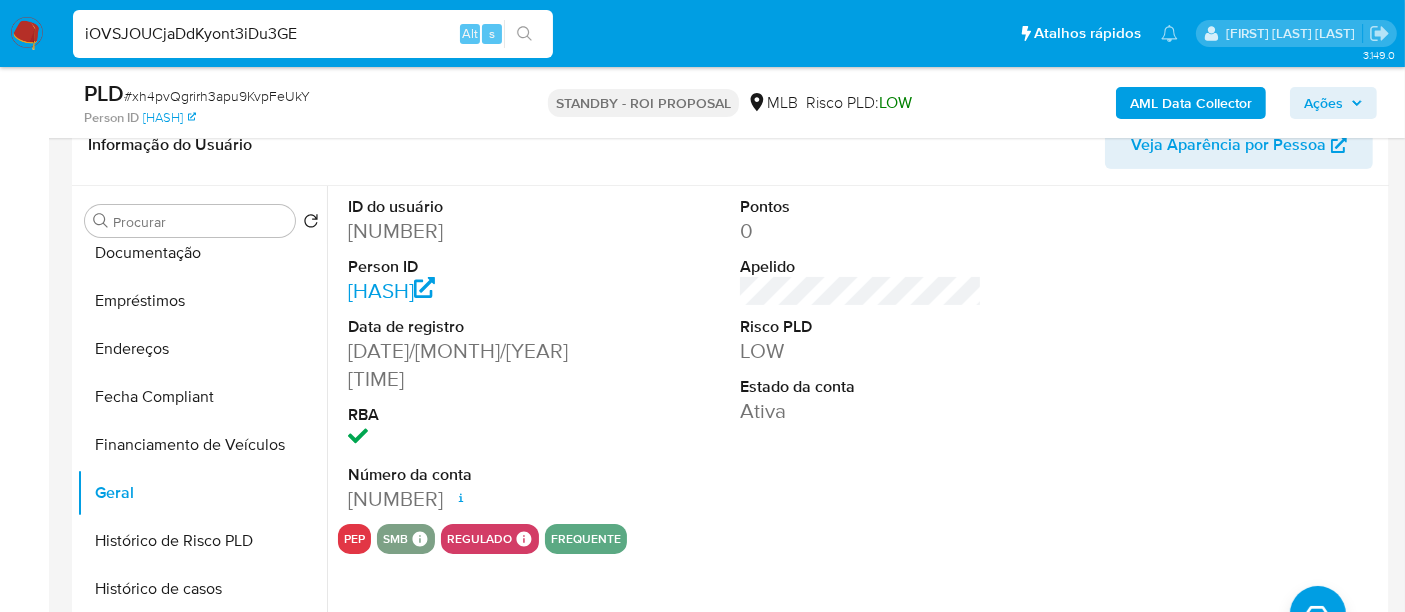 type on "iOVSJOUCjaDdKyont3iDu3GE" 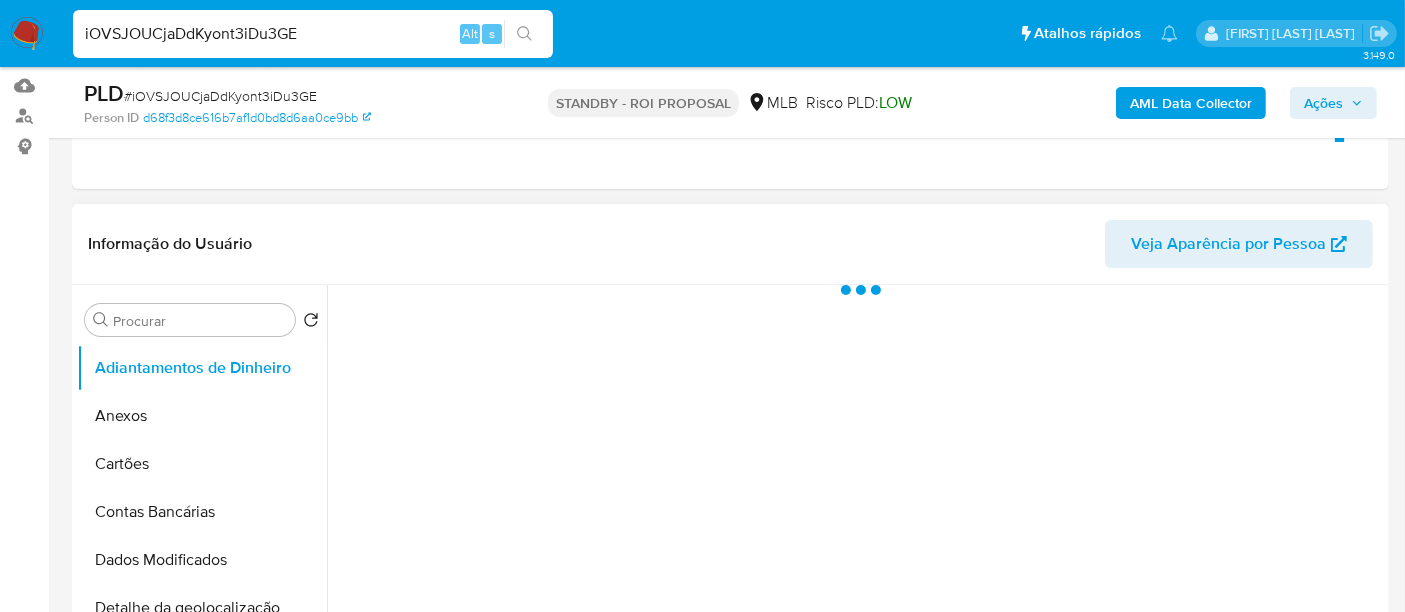 scroll, scrollTop: 333, scrollLeft: 0, axis: vertical 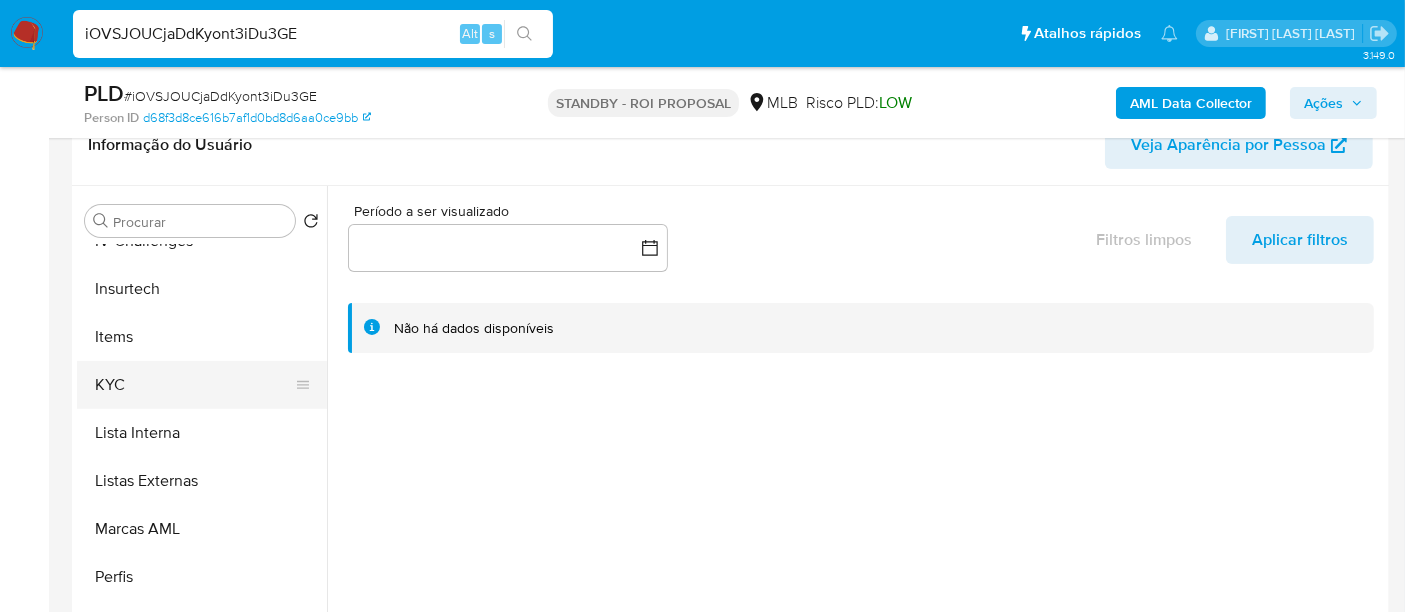 select on "10" 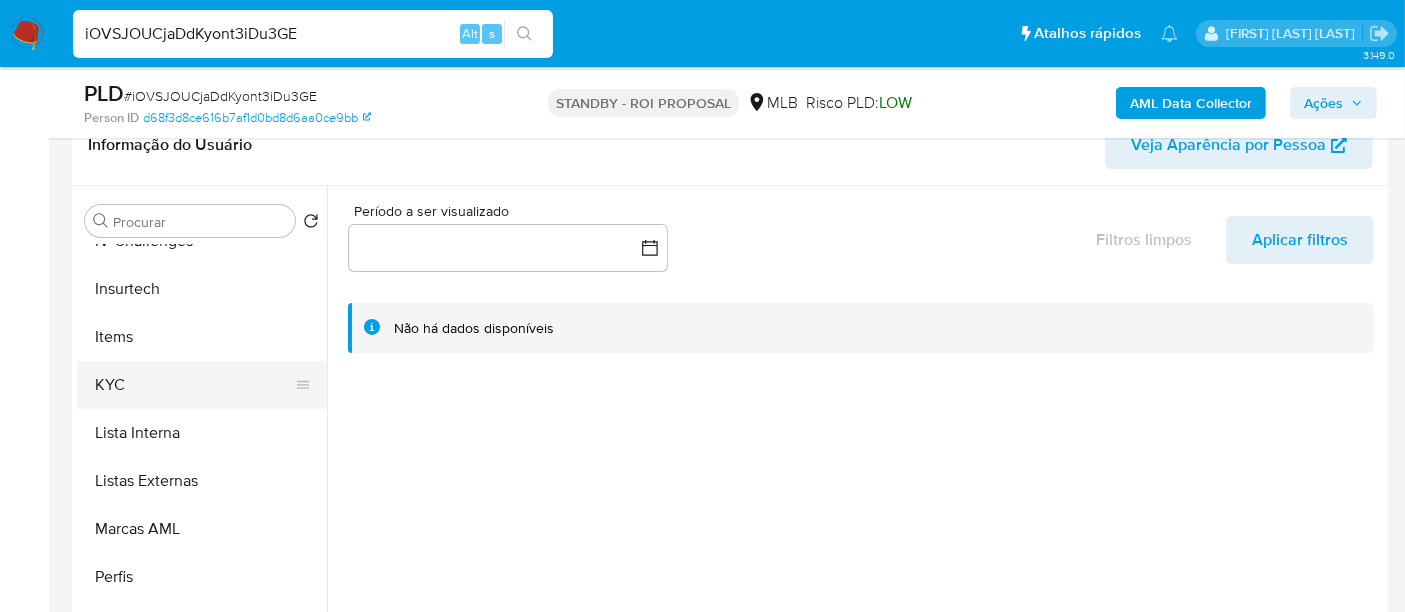 click on "KYC" at bounding box center (194, 385) 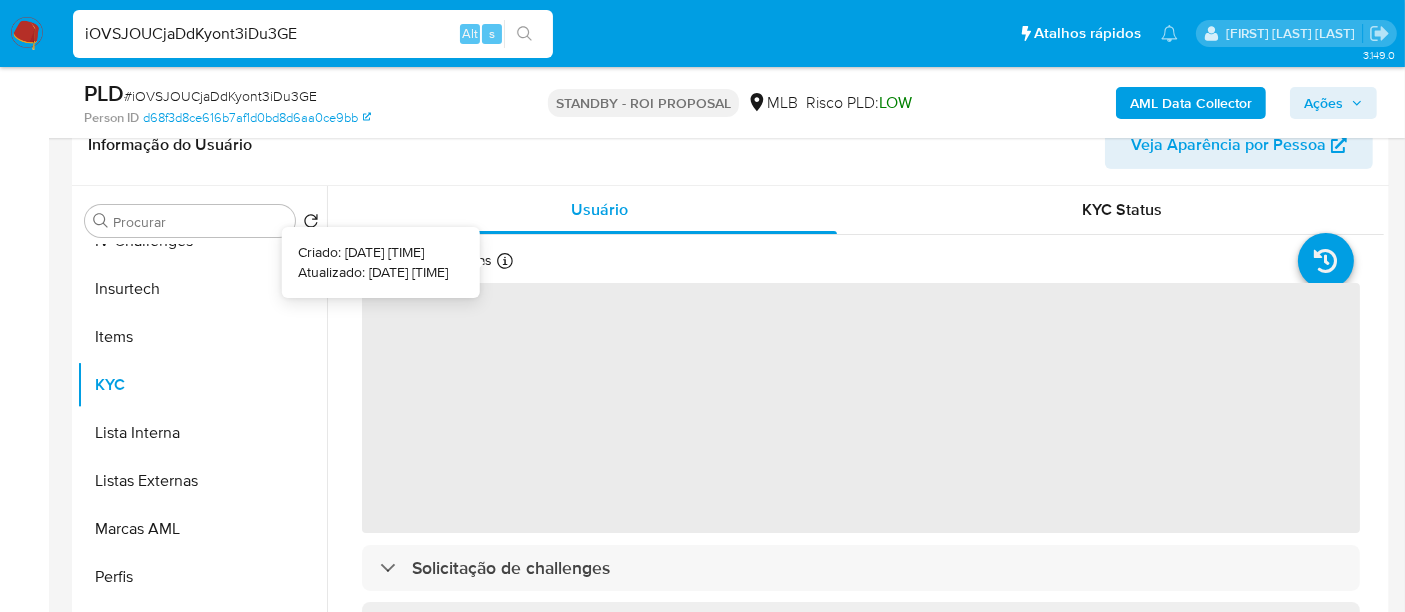 type 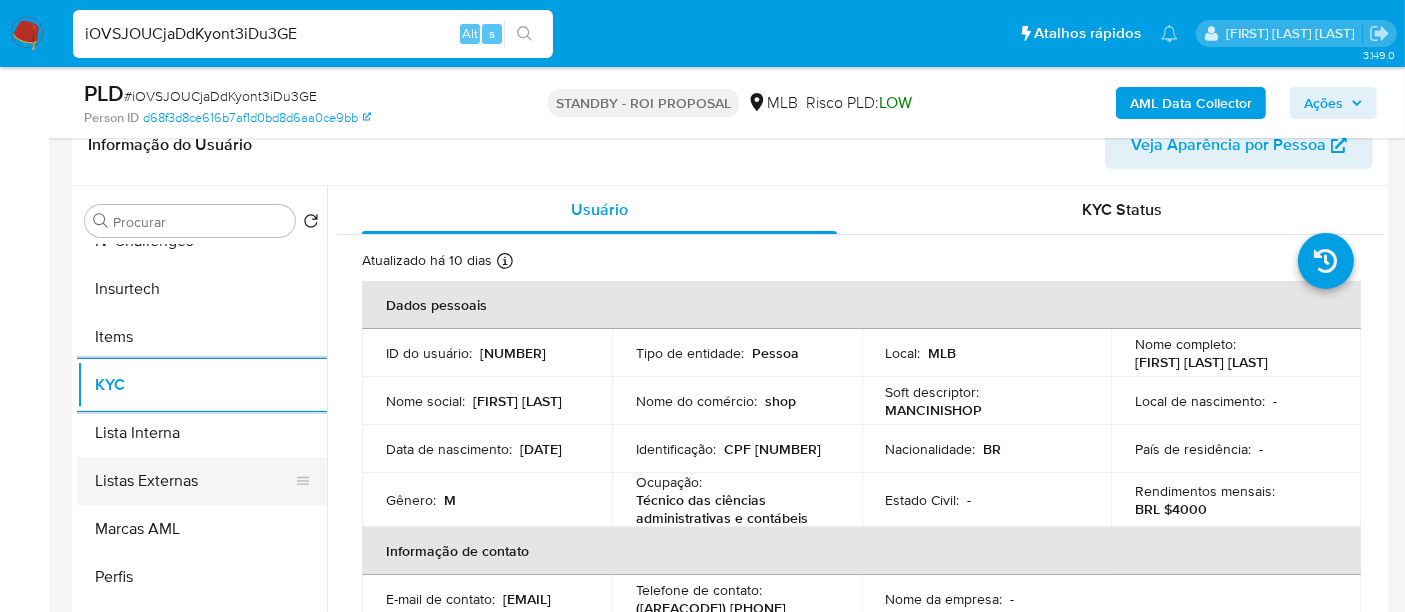 scroll, scrollTop: 622, scrollLeft: 0, axis: vertical 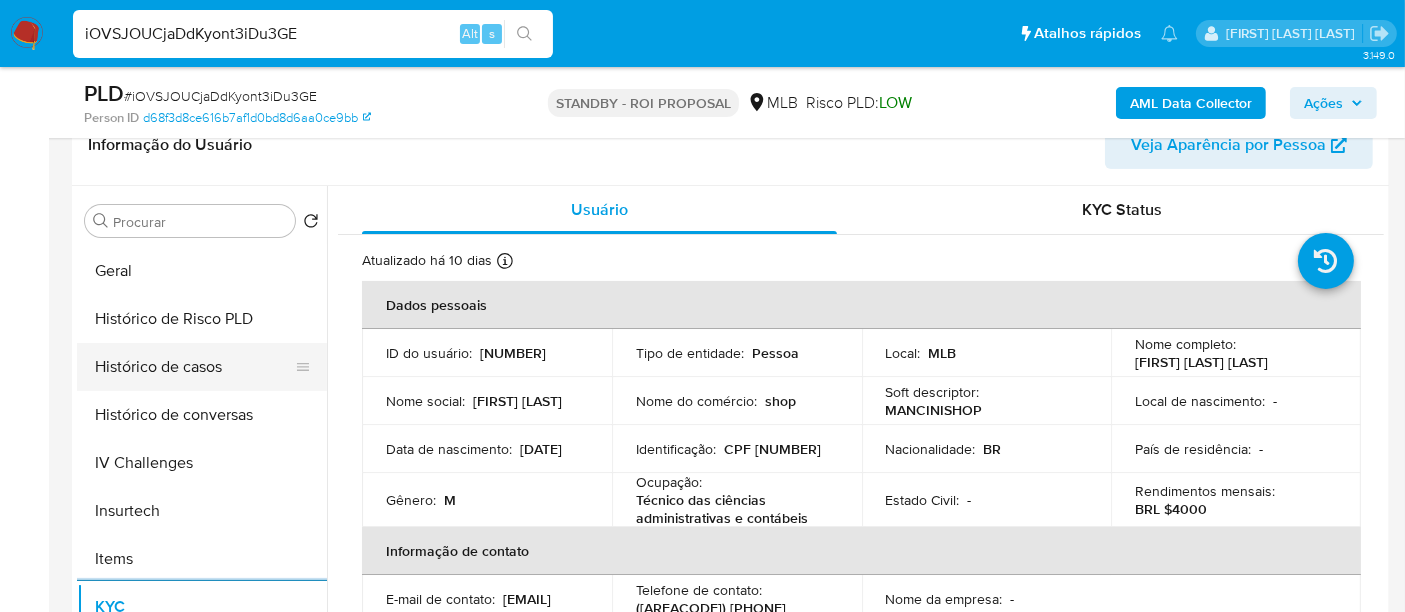 click on "Histórico de casos" at bounding box center [194, 367] 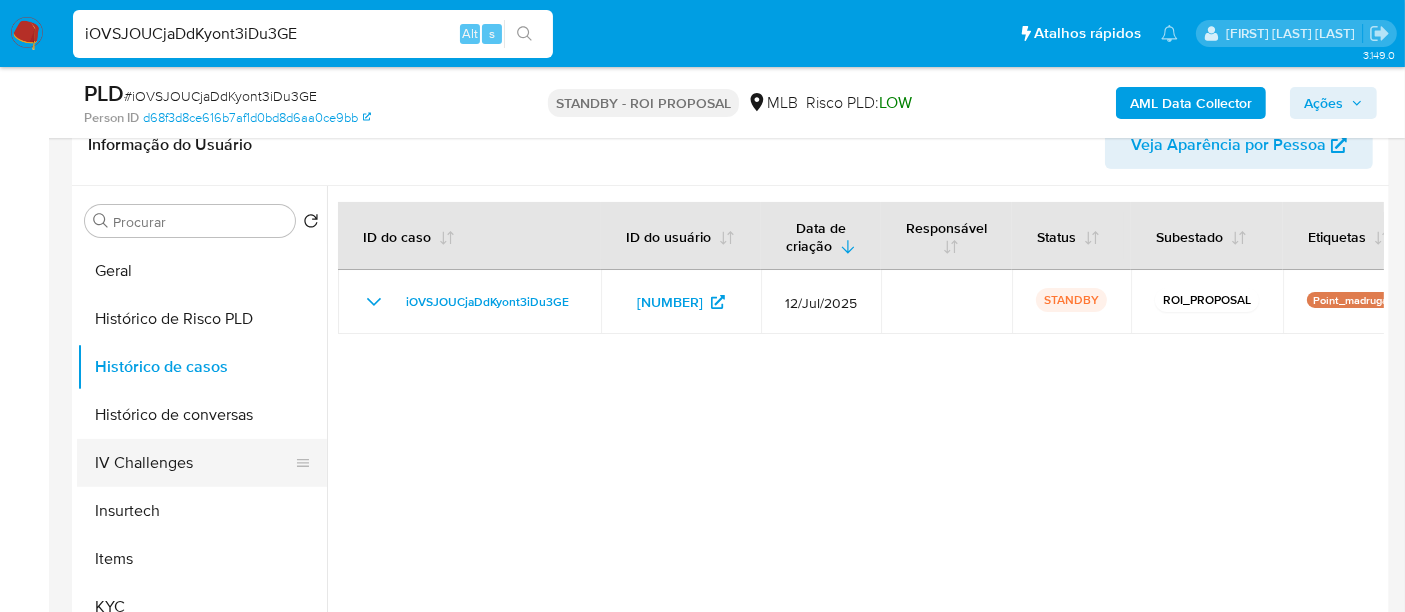 scroll, scrollTop: 288, scrollLeft: 0, axis: vertical 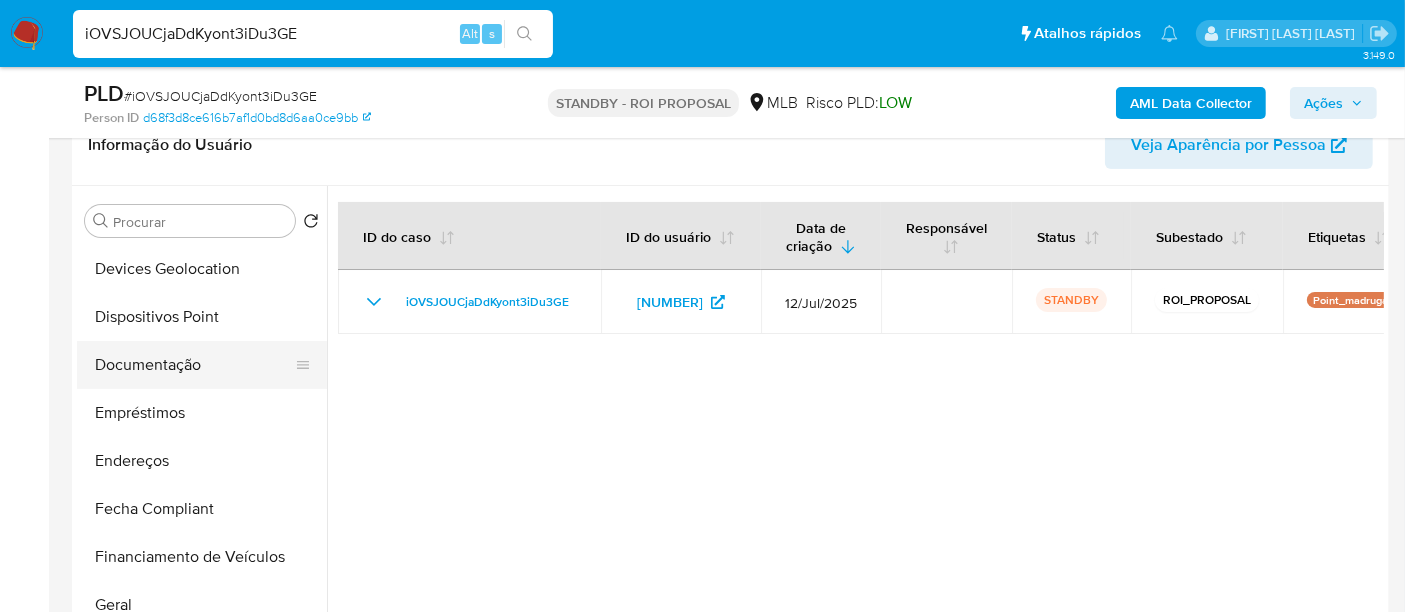 drag, startPoint x: 157, startPoint y: 375, endPoint x: 223, endPoint y: 364, distance: 66.910385 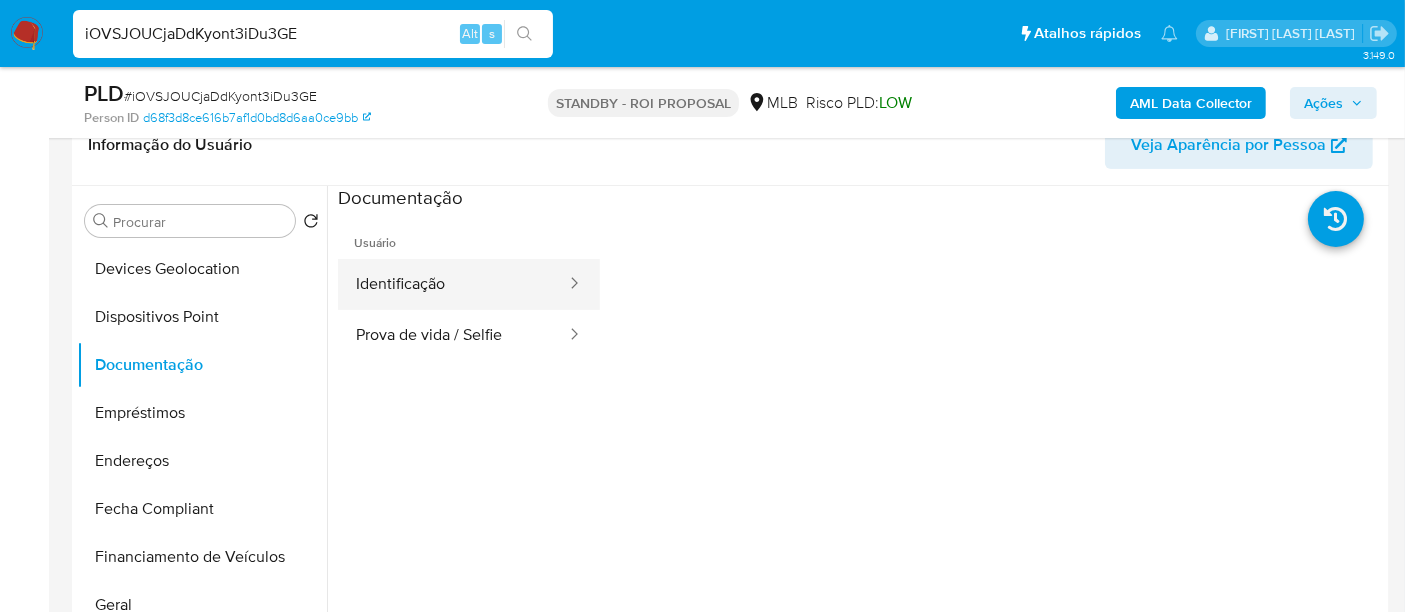 click on "Identificação" at bounding box center (453, 284) 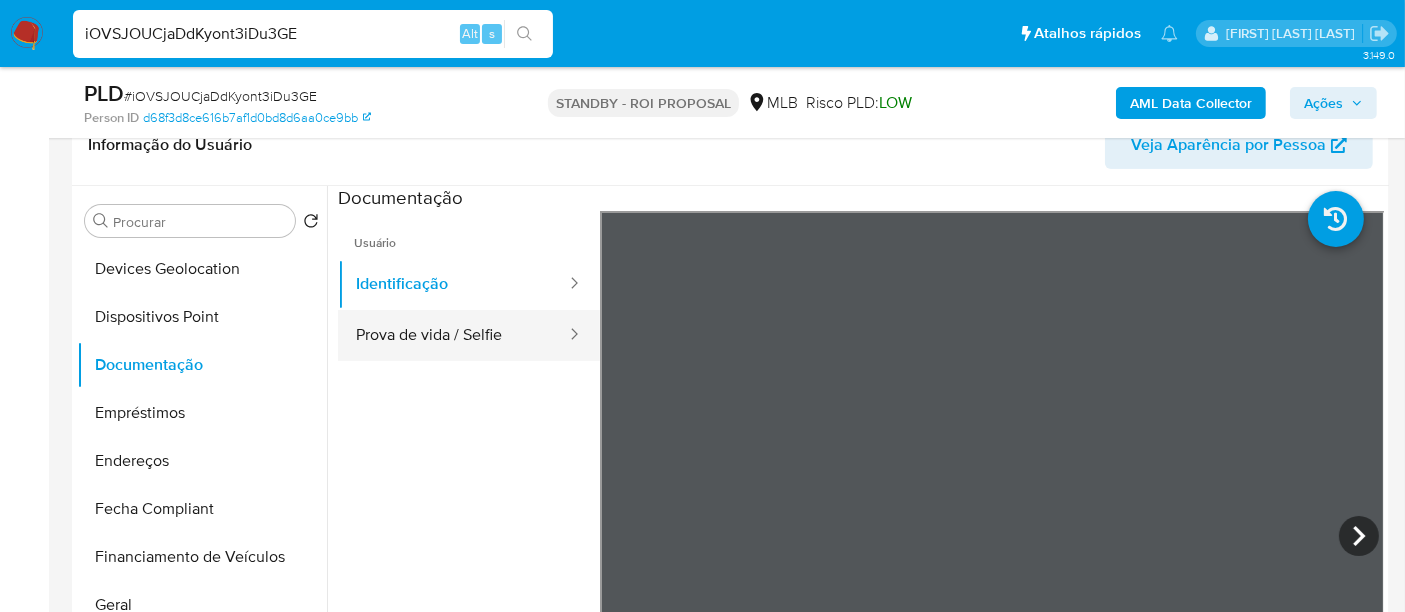 click on "Prova de vida / Selfie" at bounding box center [453, 335] 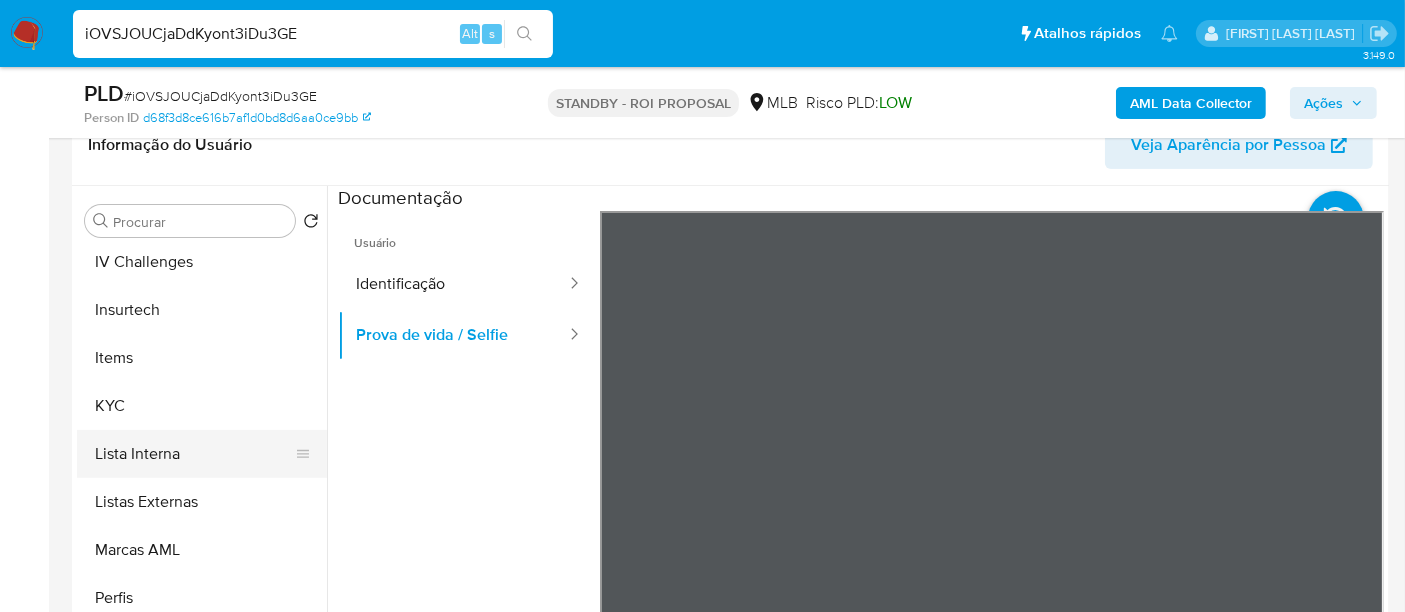 scroll, scrollTop: 844, scrollLeft: 0, axis: vertical 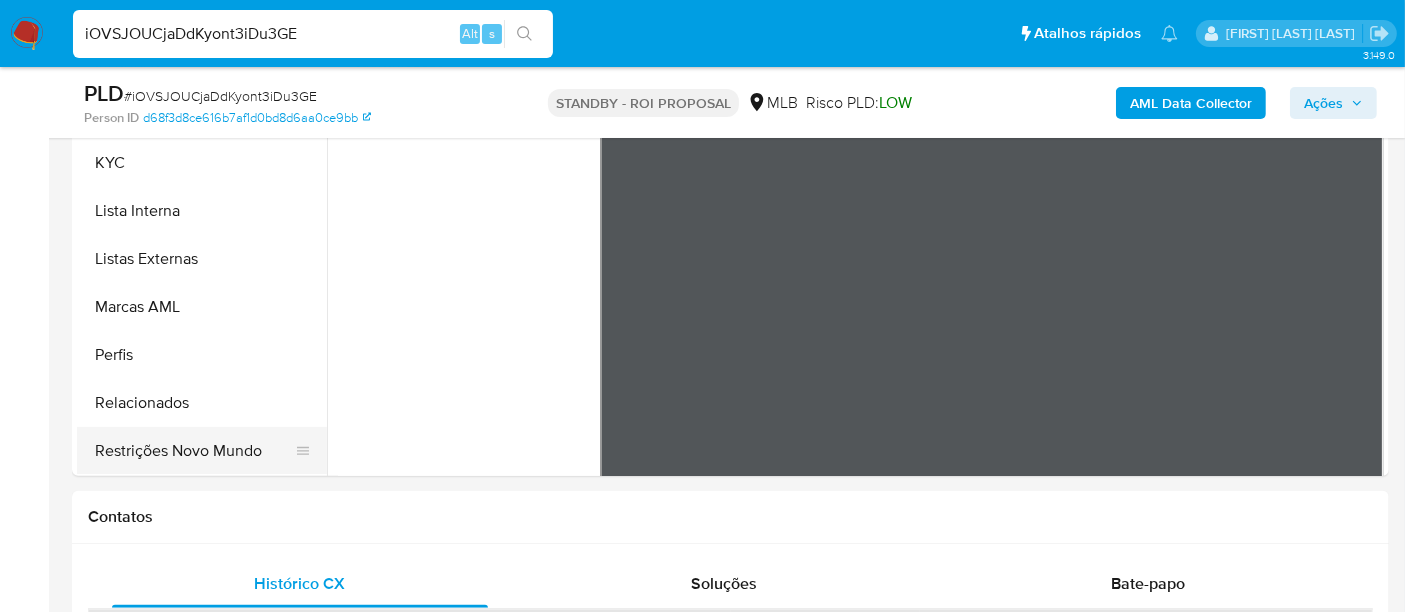 click on "Restrições Novo Mundo" at bounding box center (194, 451) 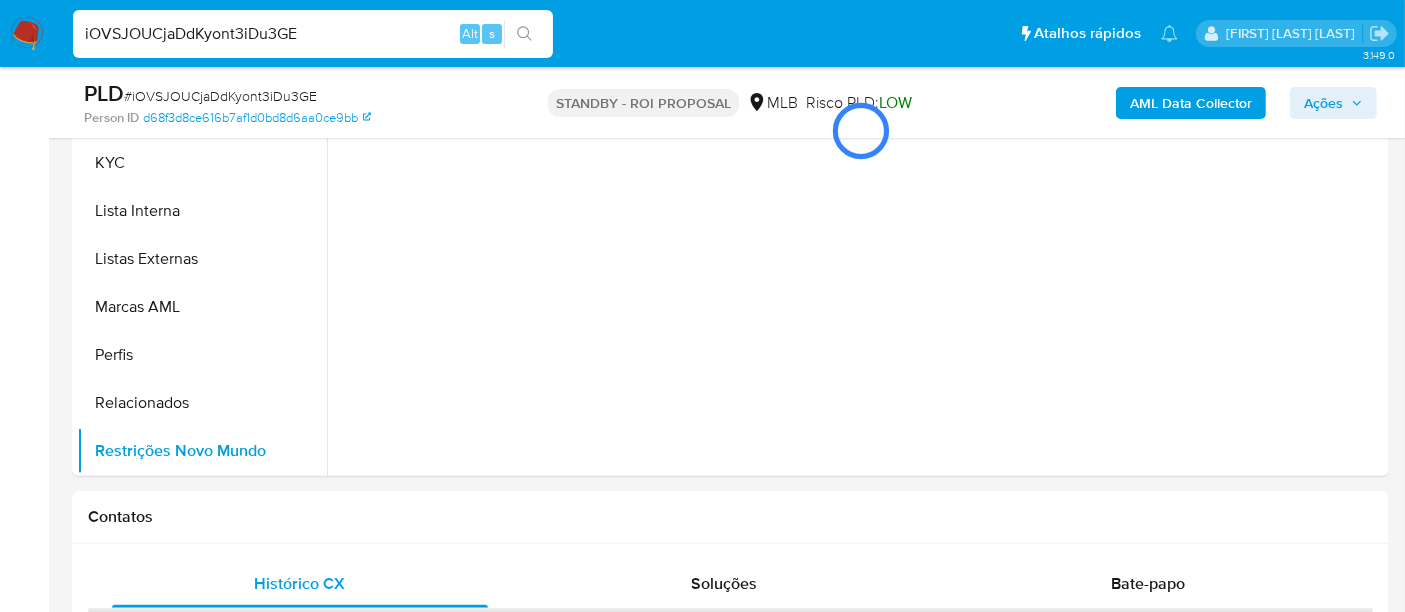 scroll, scrollTop: 333, scrollLeft: 0, axis: vertical 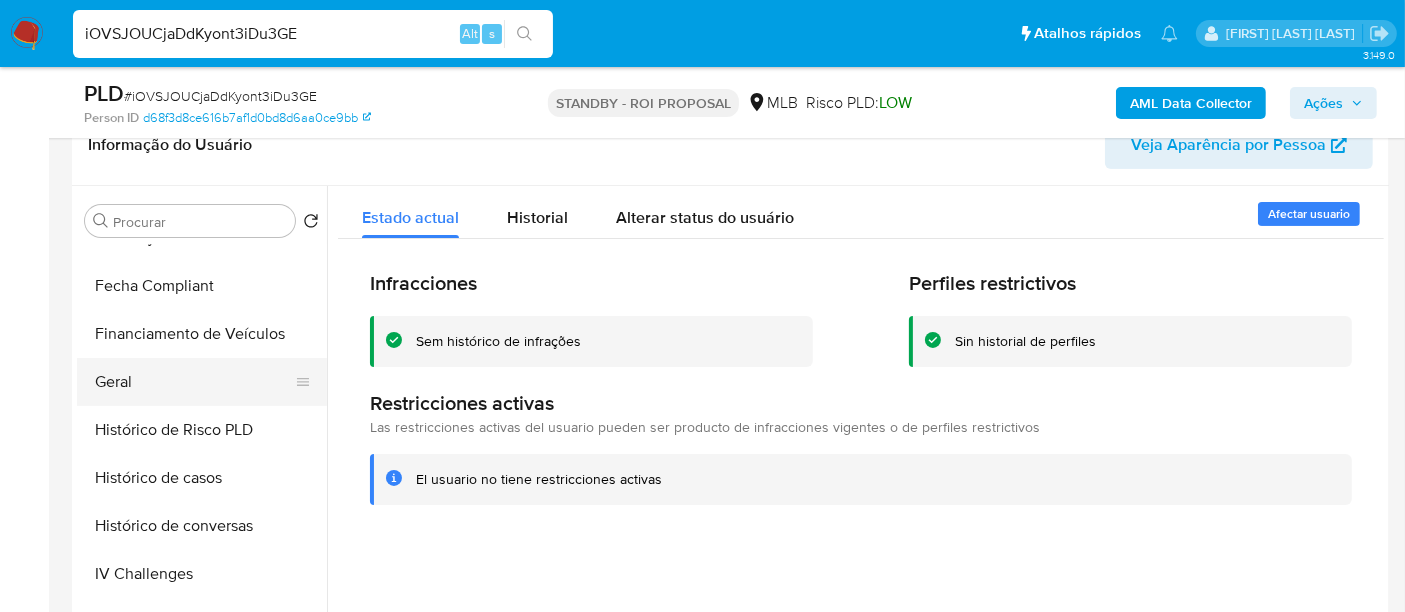 click on "Geral" at bounding box center [194, 382] 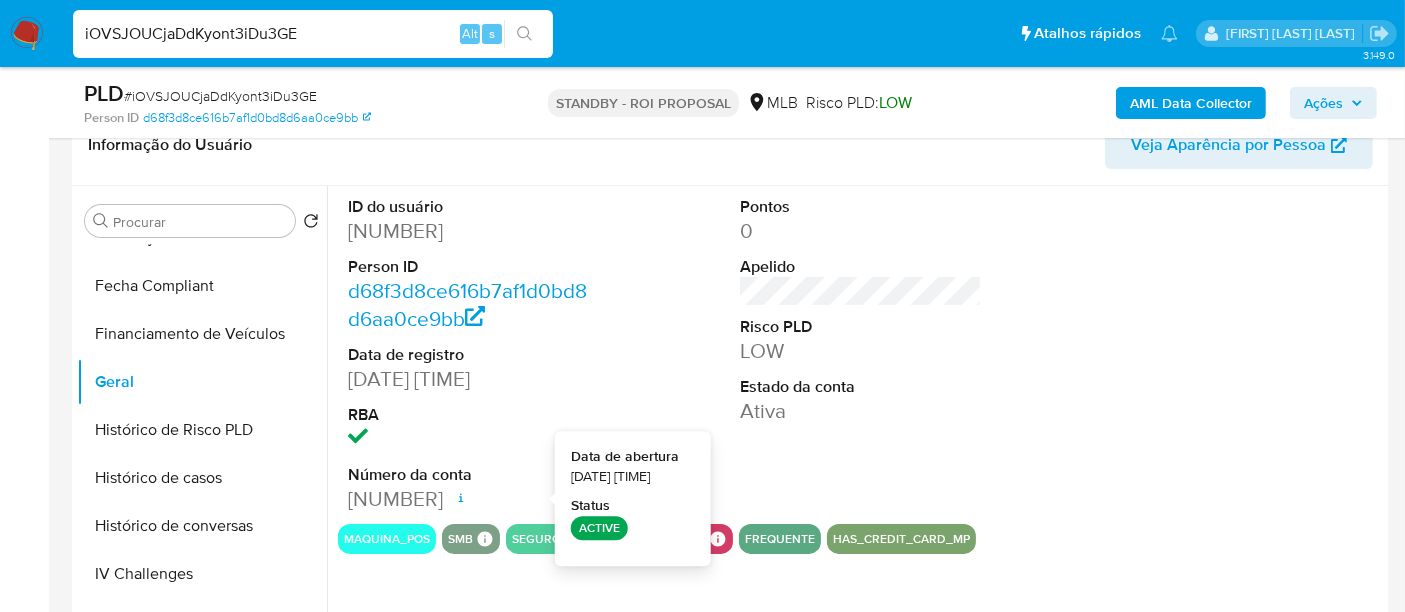type 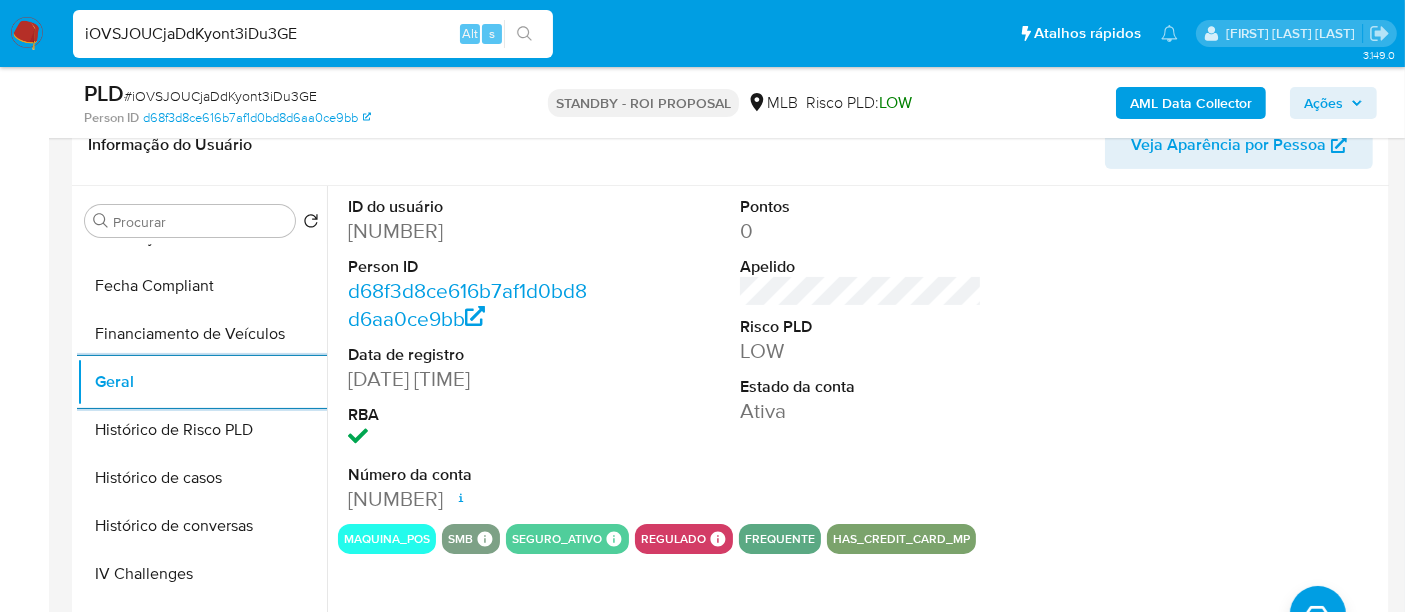 click on "iOVSJOUCjaDdKyont3iDu3GE" at bounding box center [313, 34] 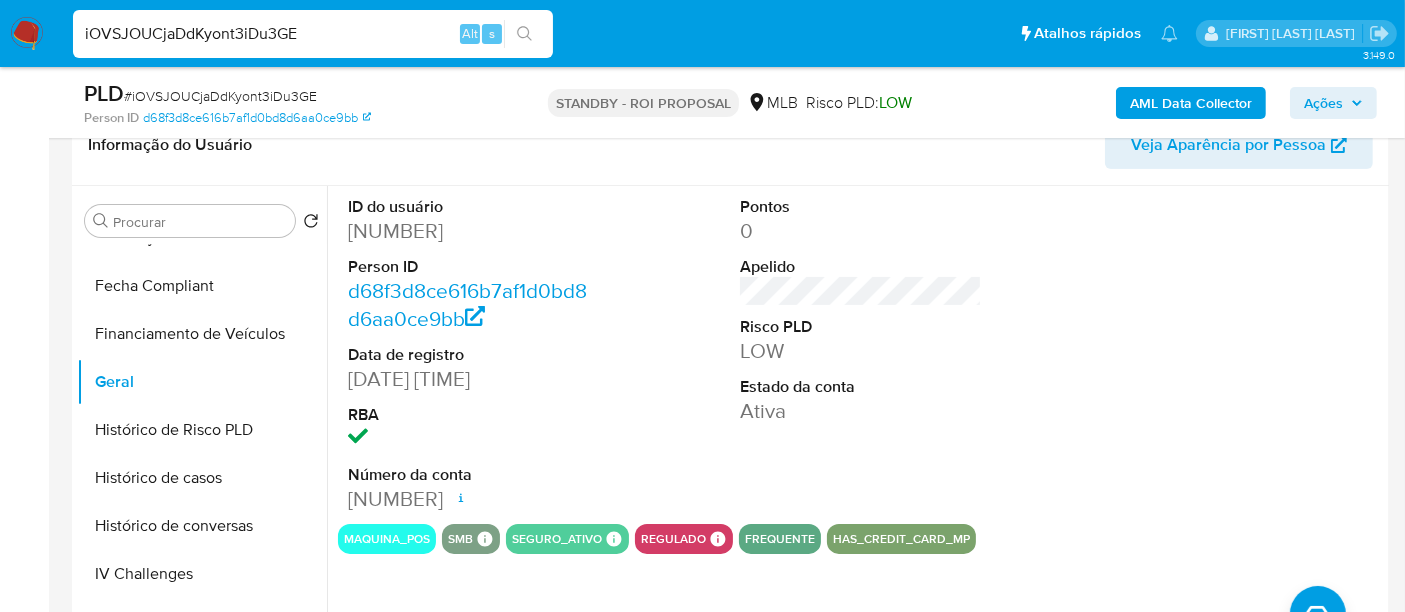 click on "iOVSJOUCjaDdKyont3iDu3GE" at bounding box center (313, 34) 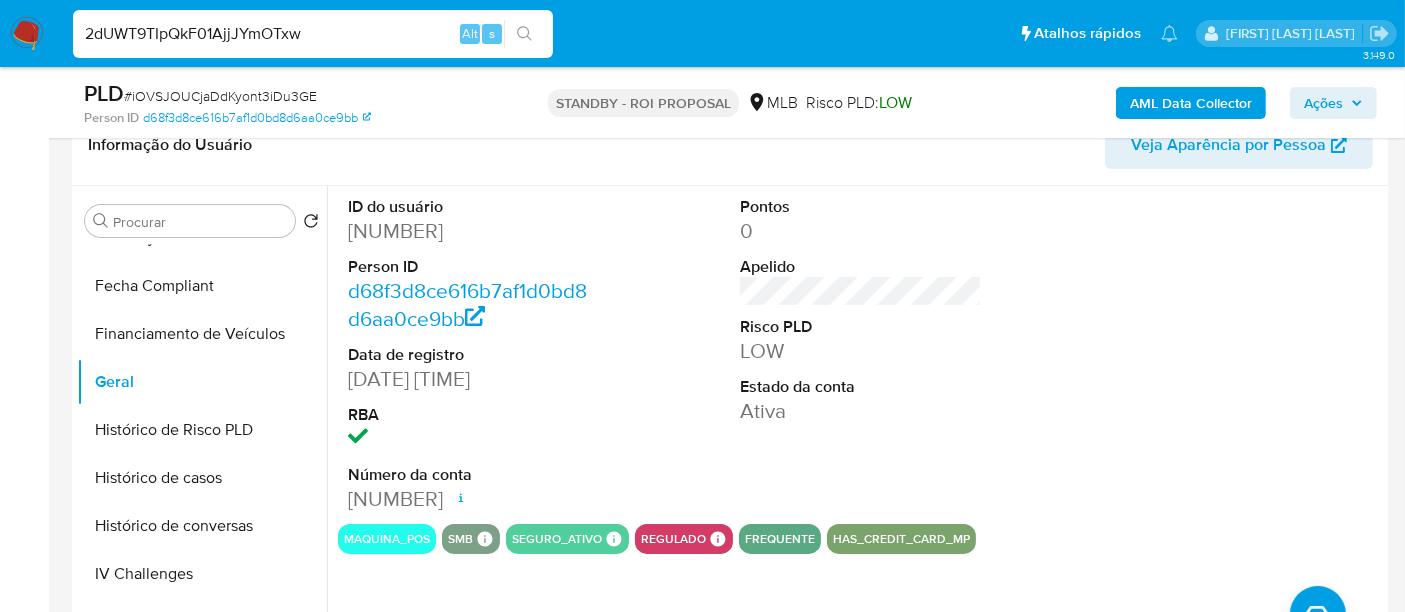 type on "2dUWT9TIpQkF01AjjJYmOTxw" 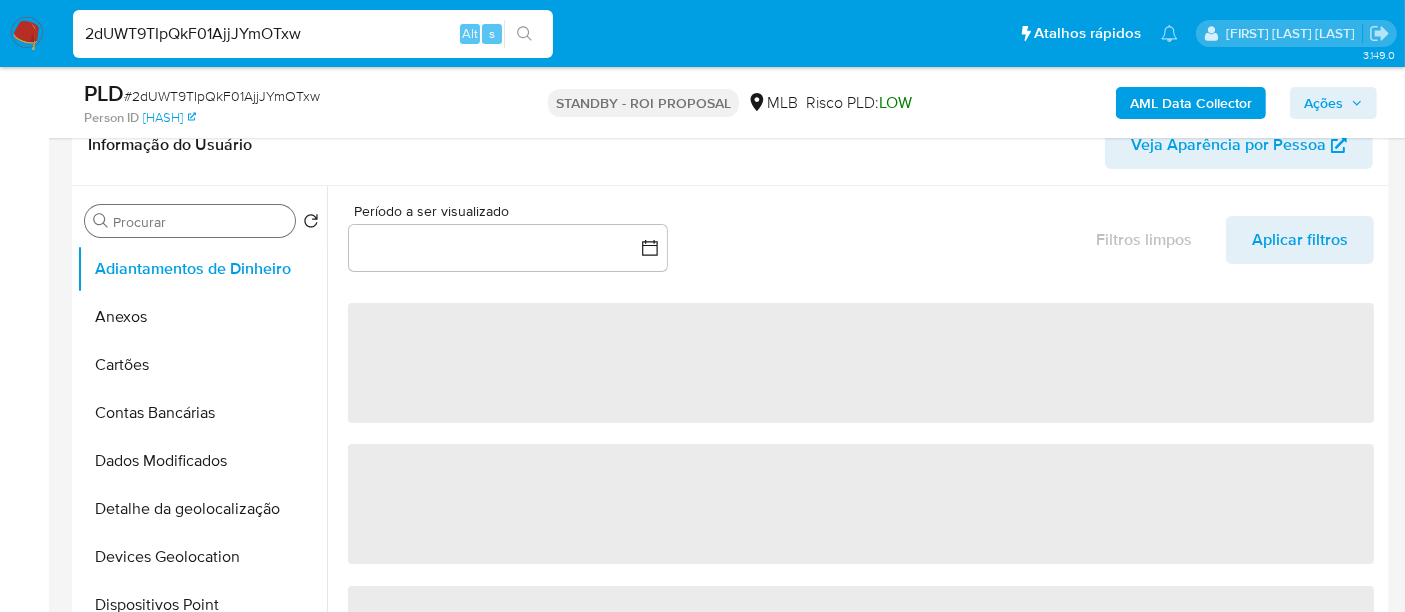 select on "10" 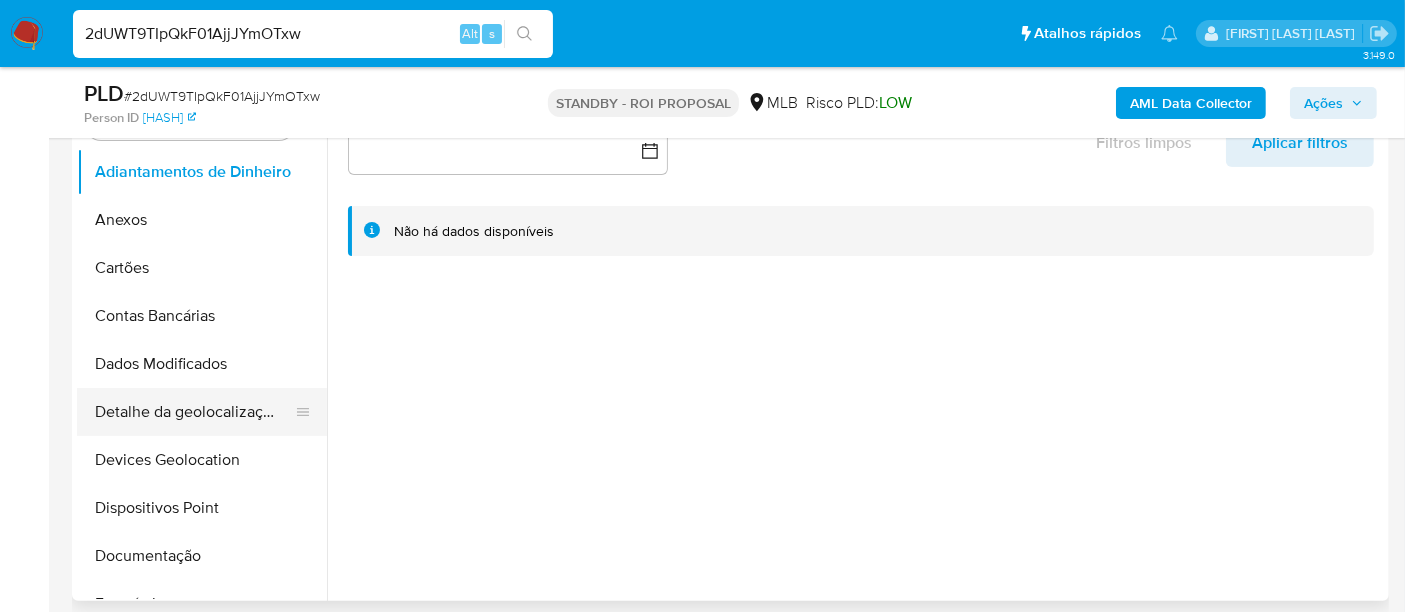 scroll, scrollTop: 555, scrollLeft: 0, axis: vertical 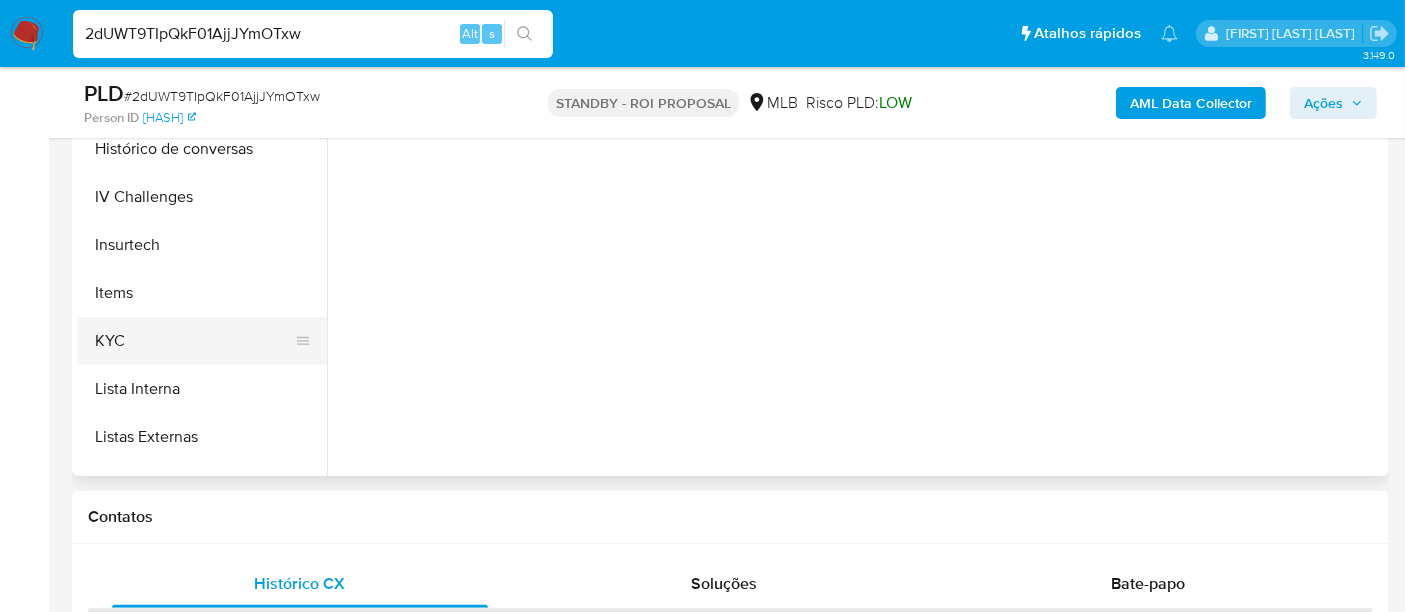 click on "KYC" at bounding box center (194, 341) 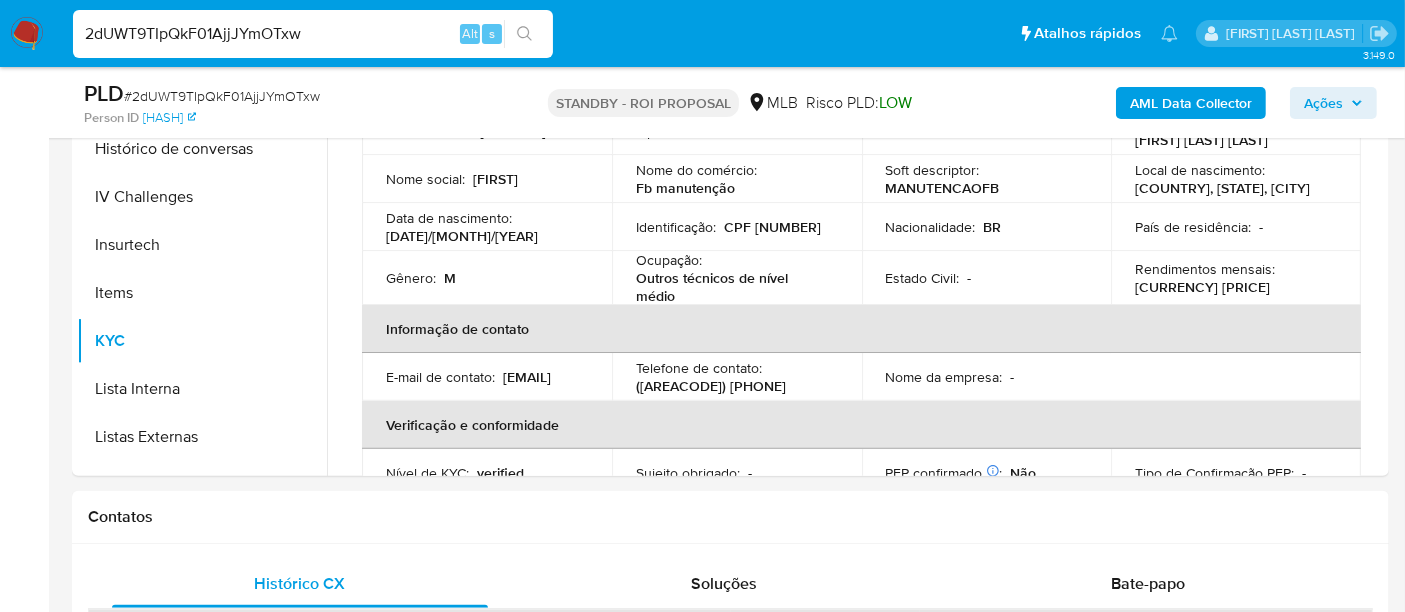 type 